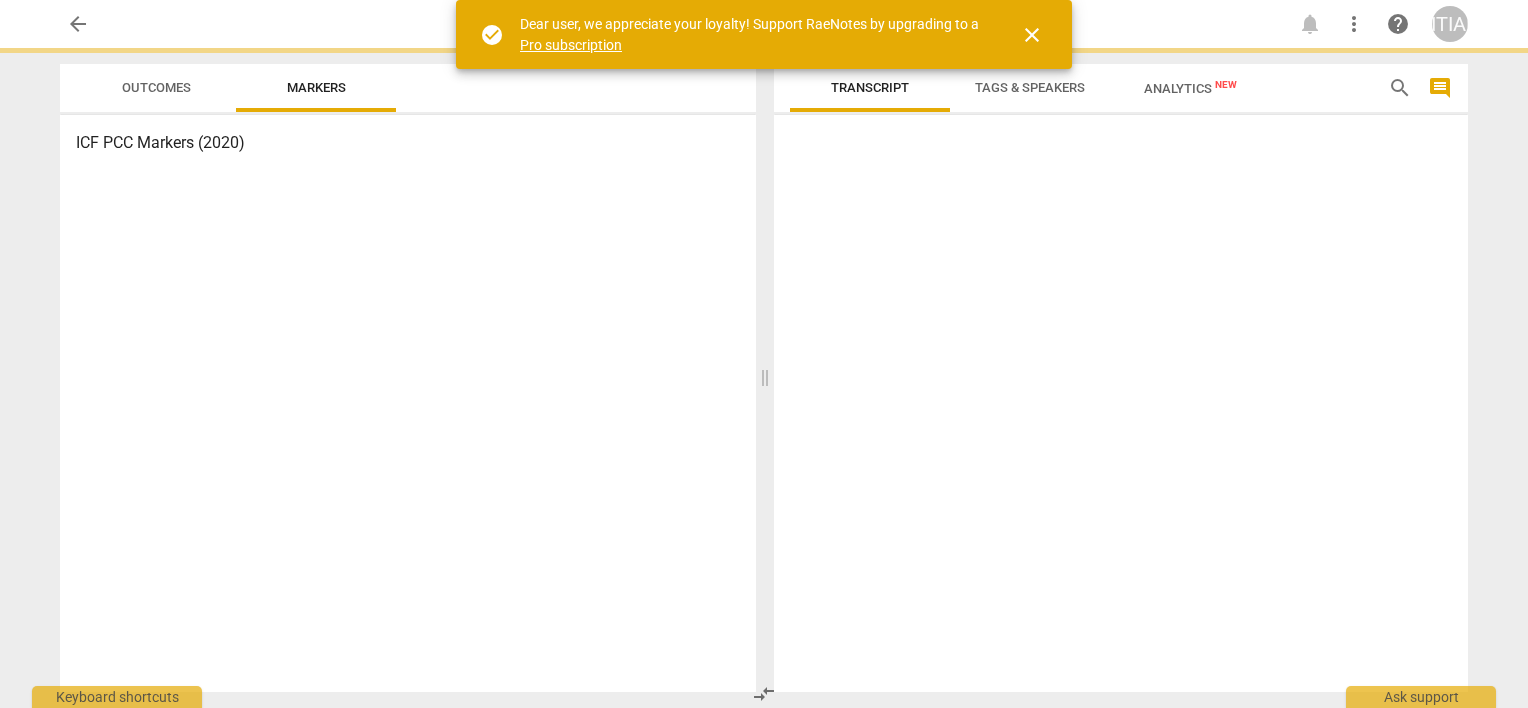 scroll, scrollTop: 0, scrollLeft: 0, axis: both 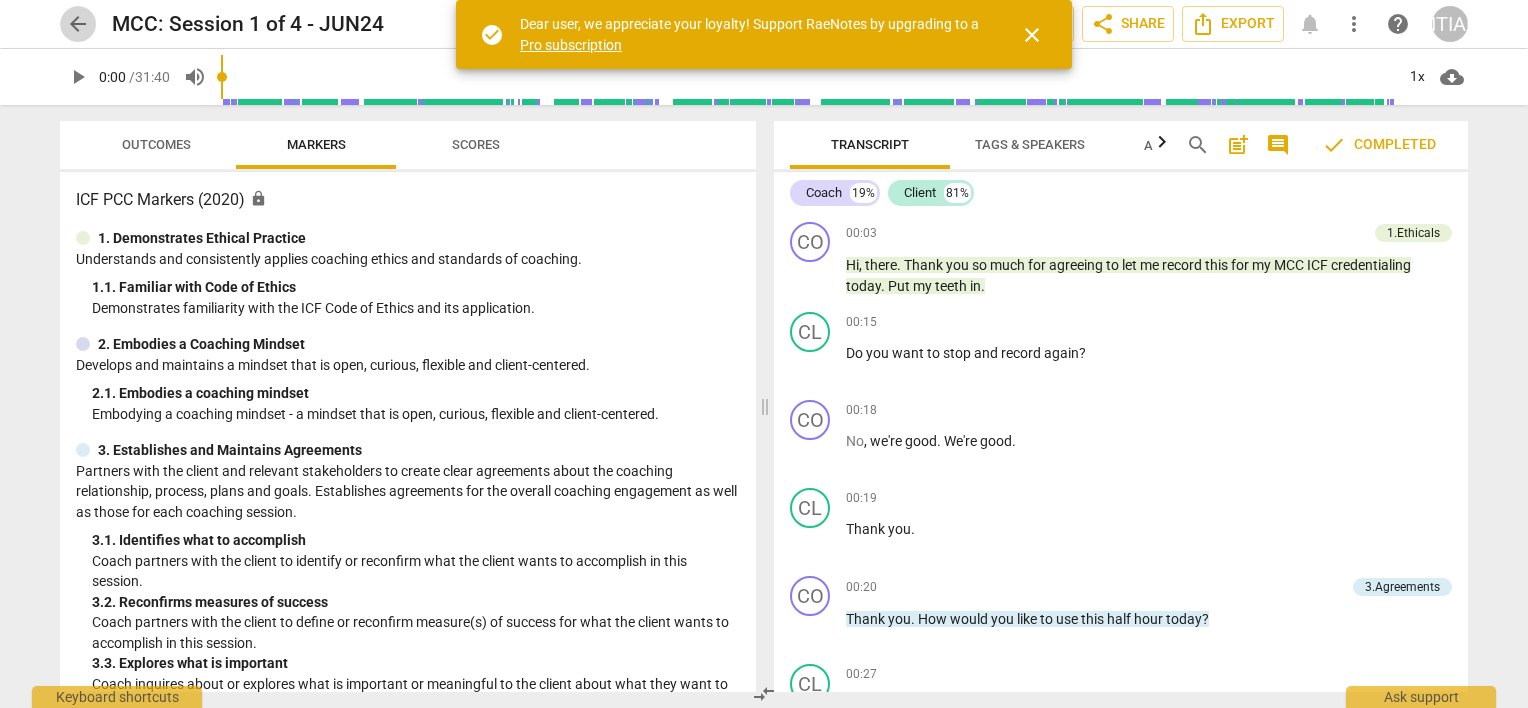 click on "arrow_back" at bounding box center (78, 24) 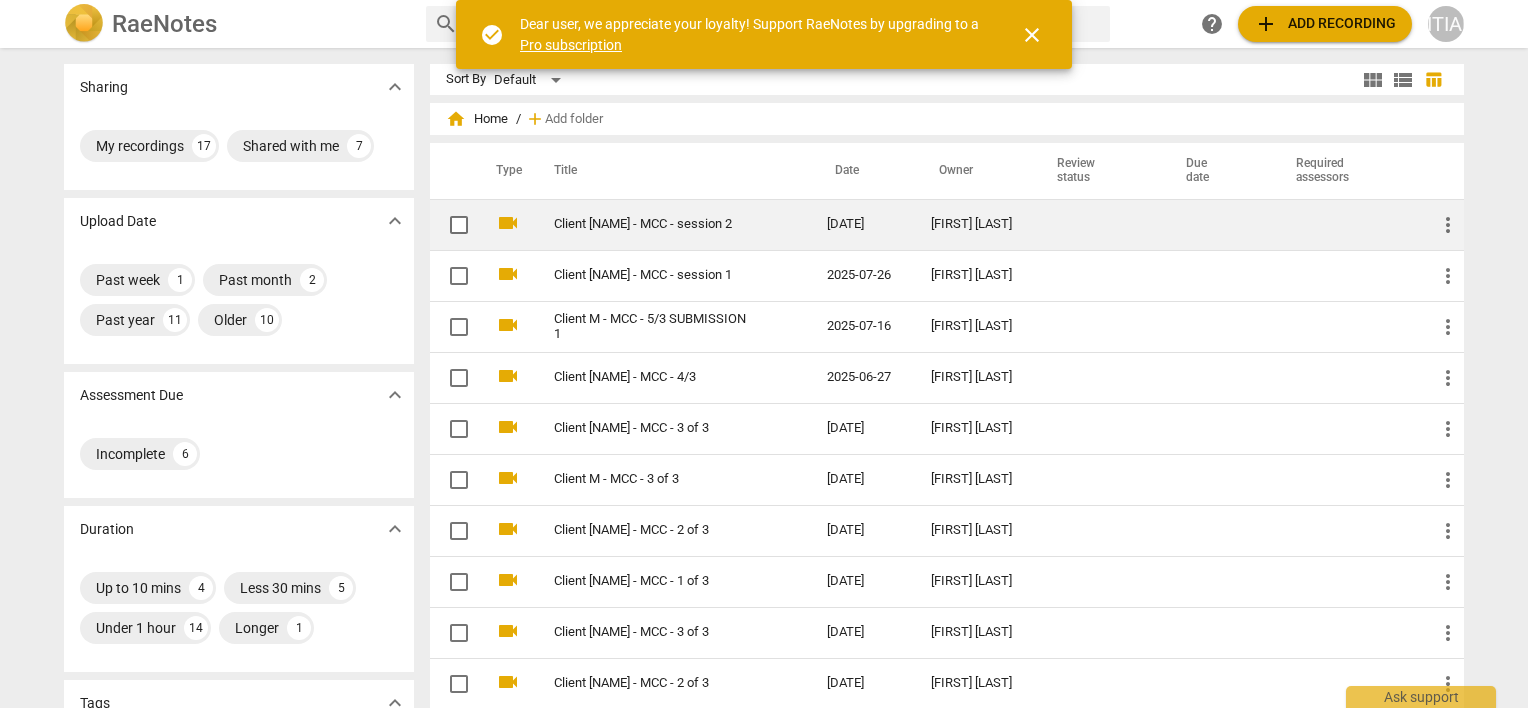 click on "Client [NAME] - MCC - session 2" at bounding box center [670, 224] 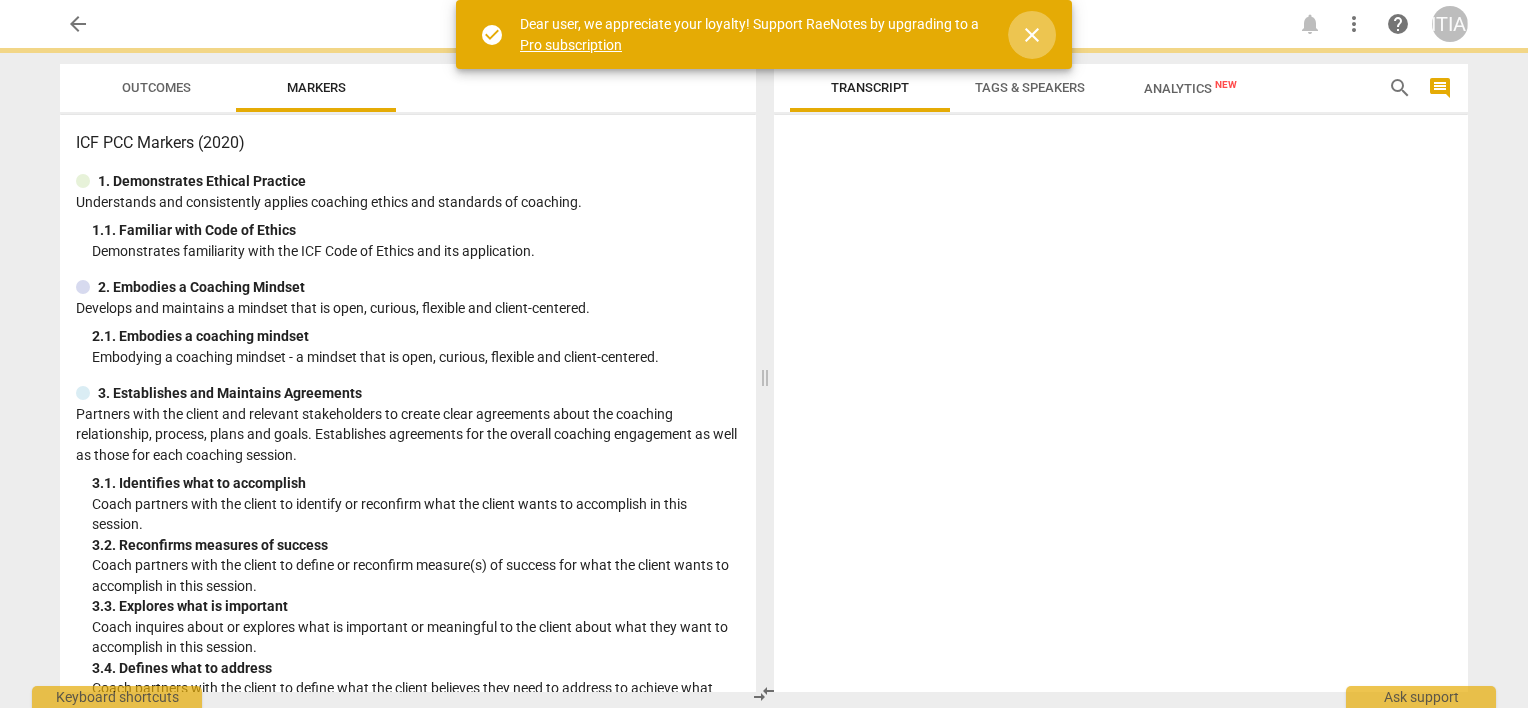 click on "close" at bounding box center [1032, 35] 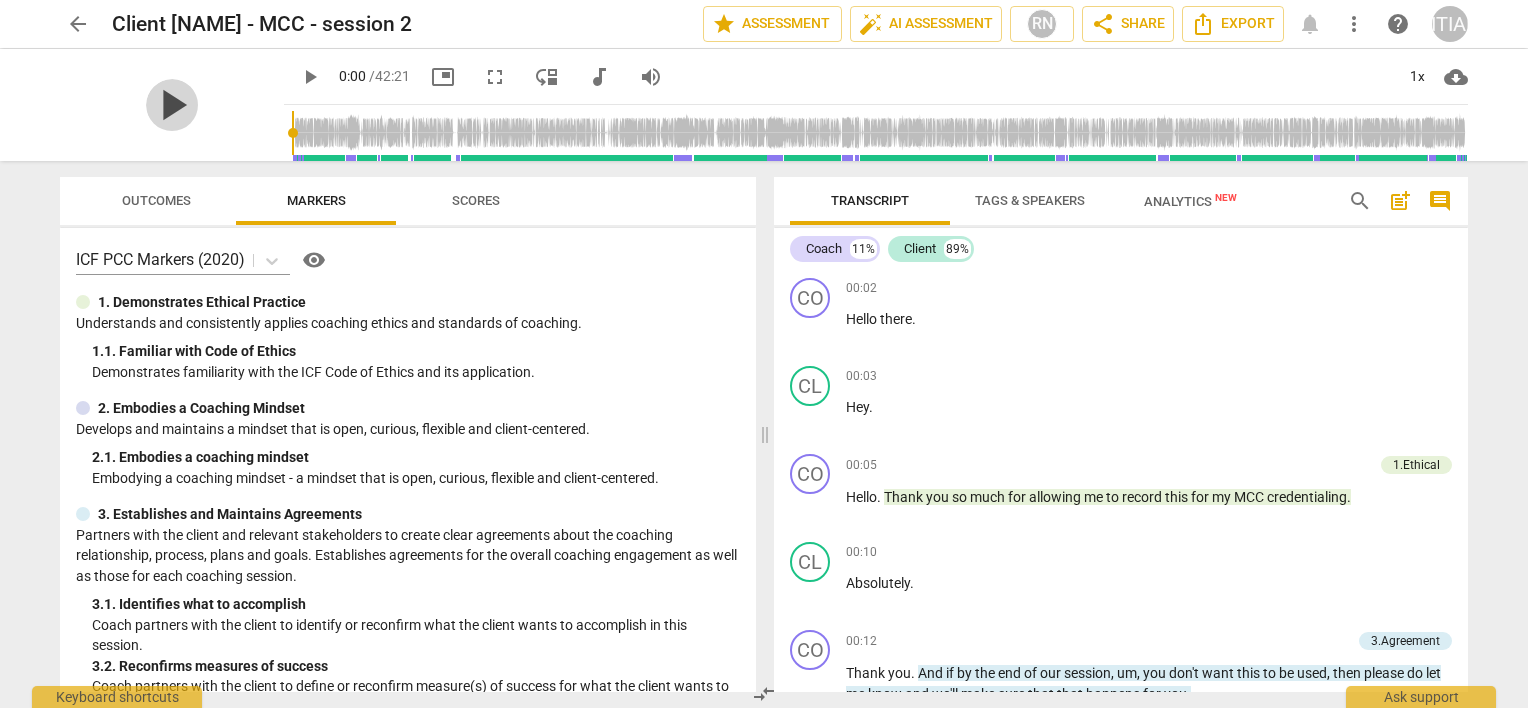 click on "play_arrow" at bounding box center (172, 105) 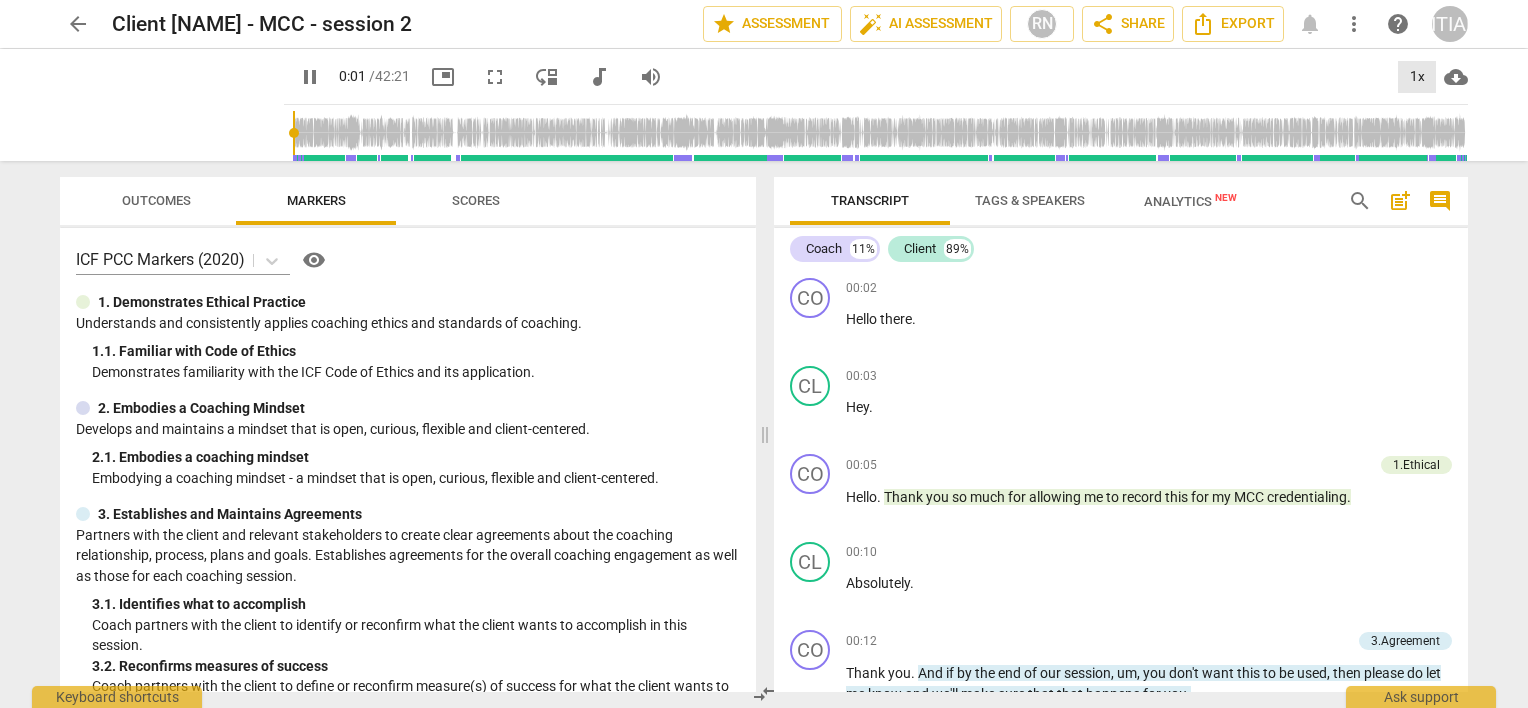 click on "1x" at bounding box center [1417, 77] 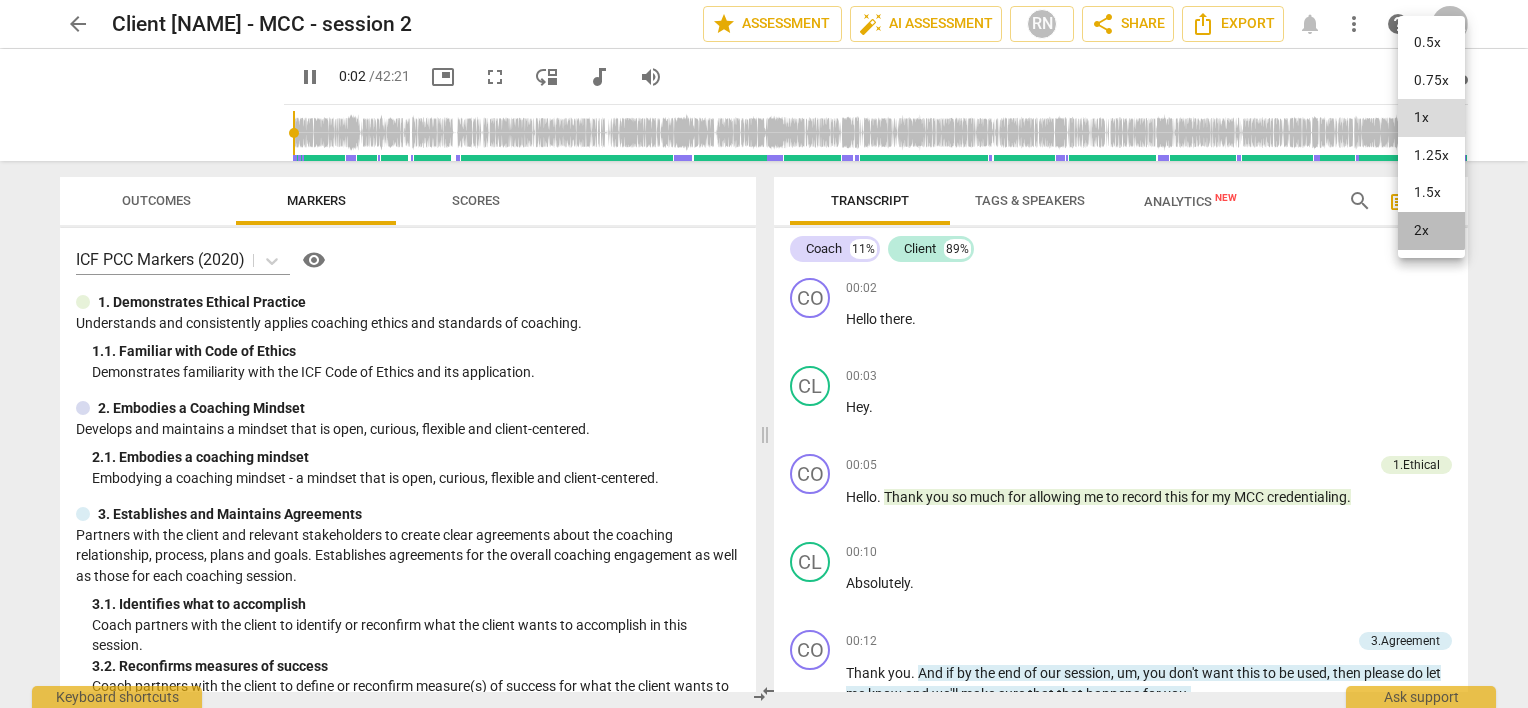 click on "2x" at bounding box center (1431, 231) 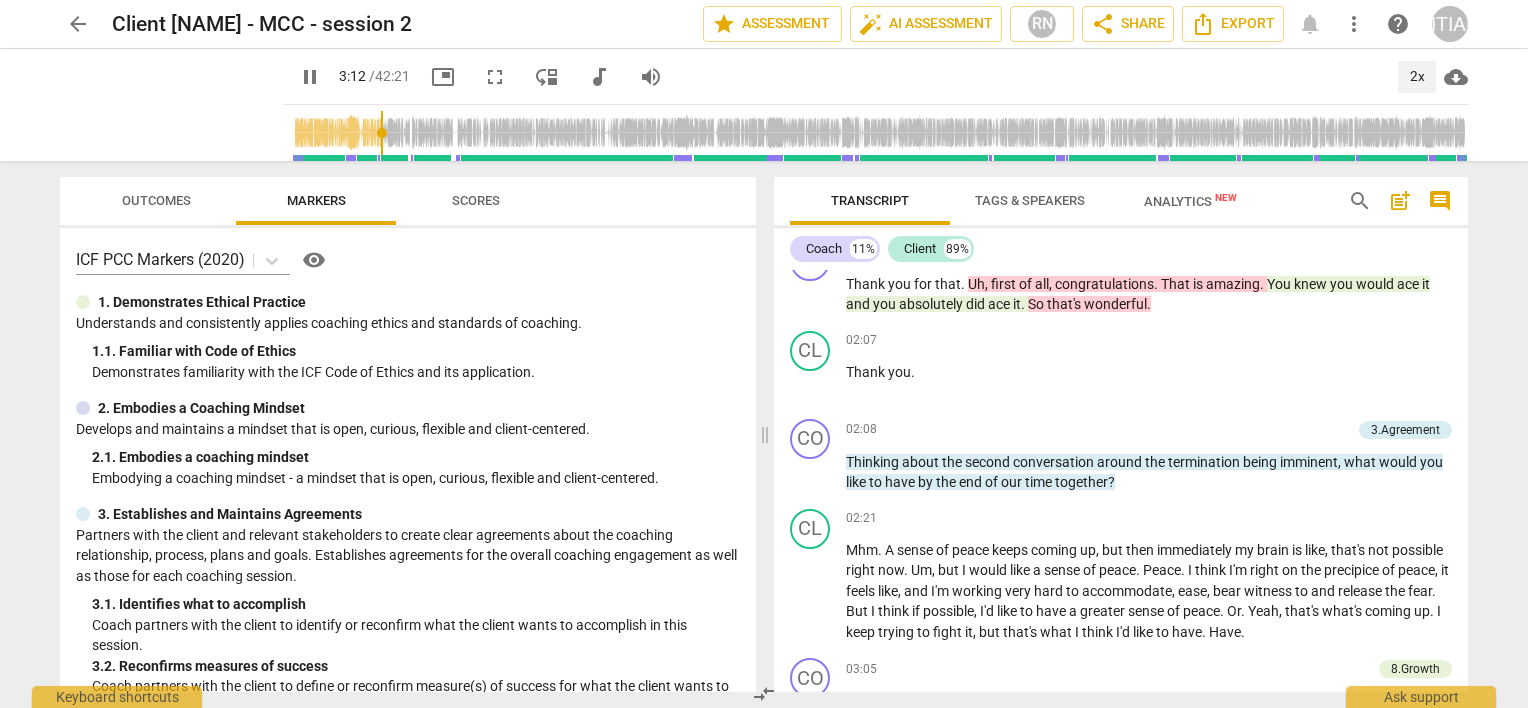 scroll, scrollTop: 1430, scrollLeft: 0, axis: vertical 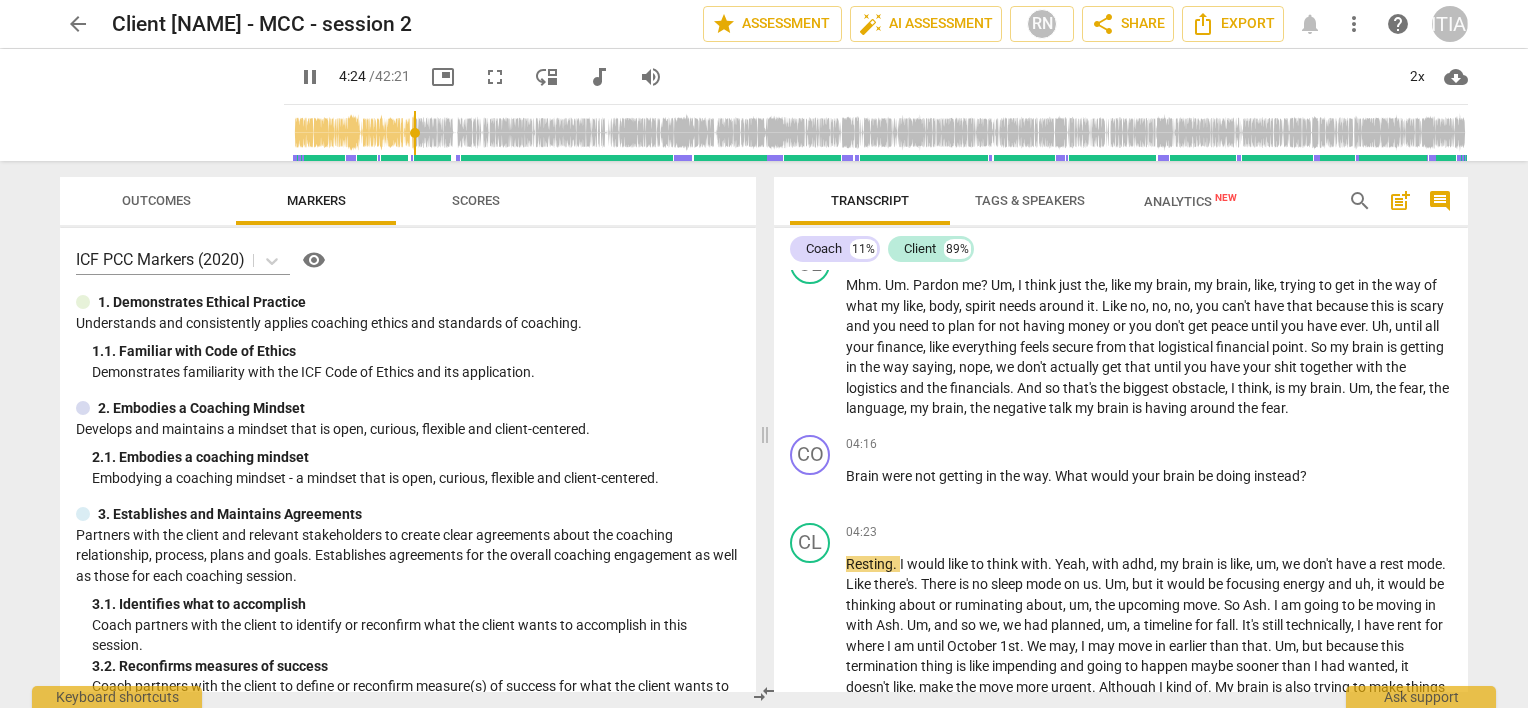 click on "pause" at bounding box center [310, 77] 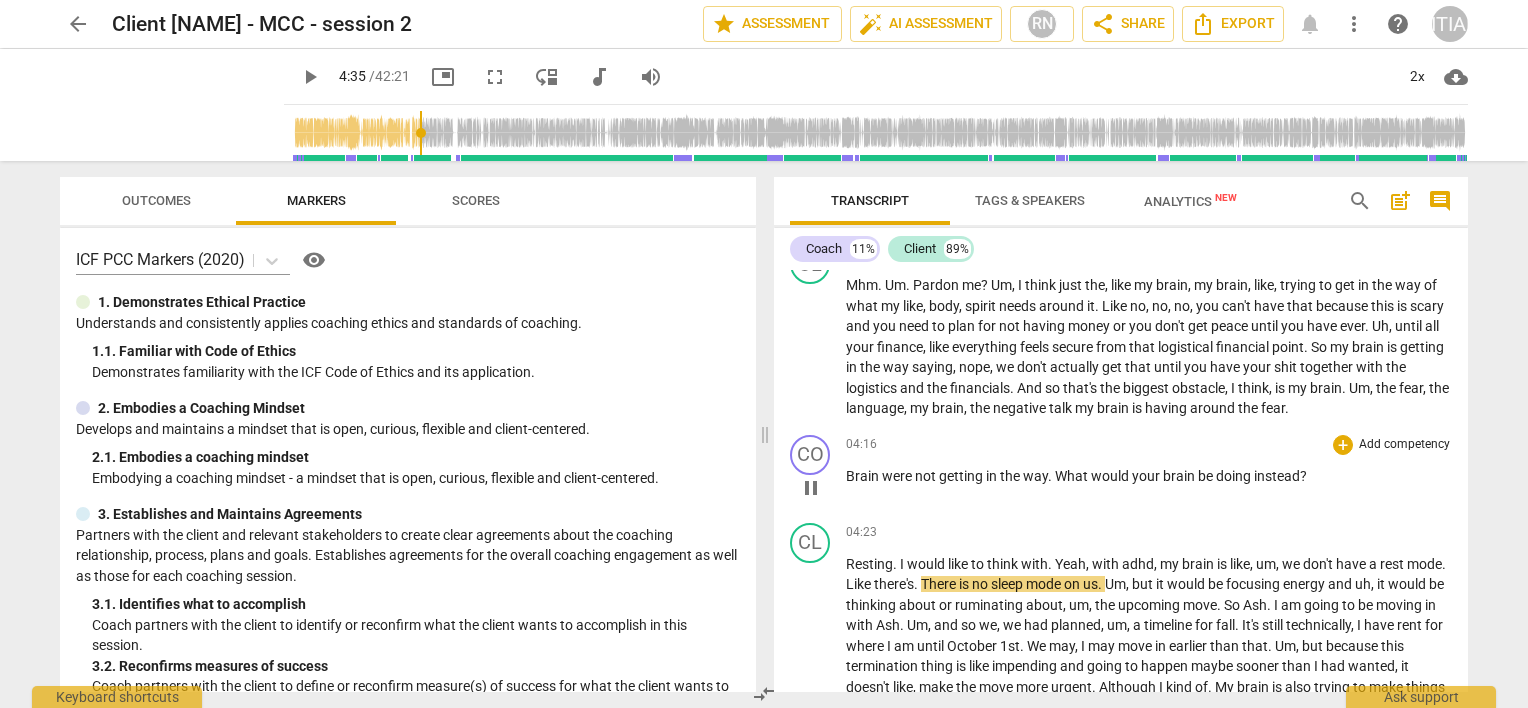 type on "276" 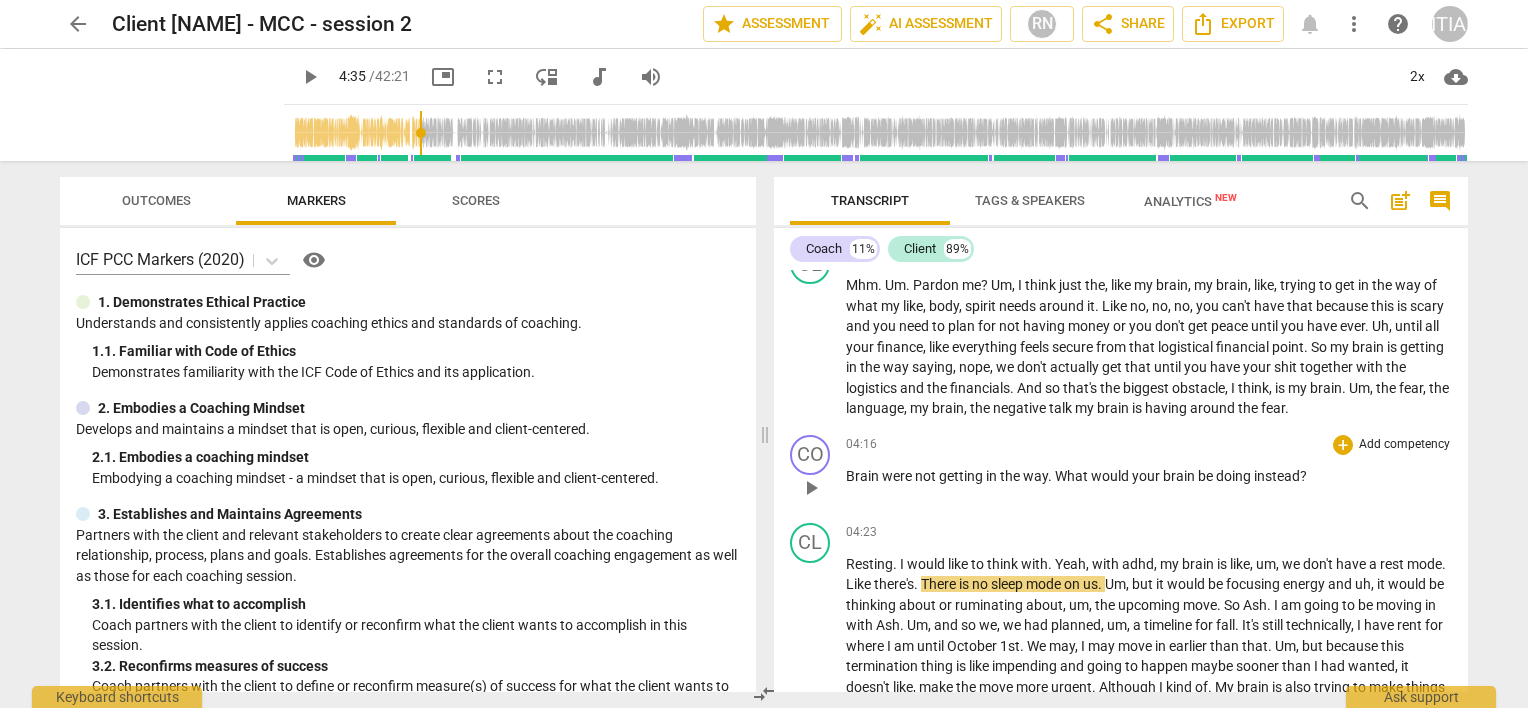 click on "Brain" at bounding box center [864, 476] 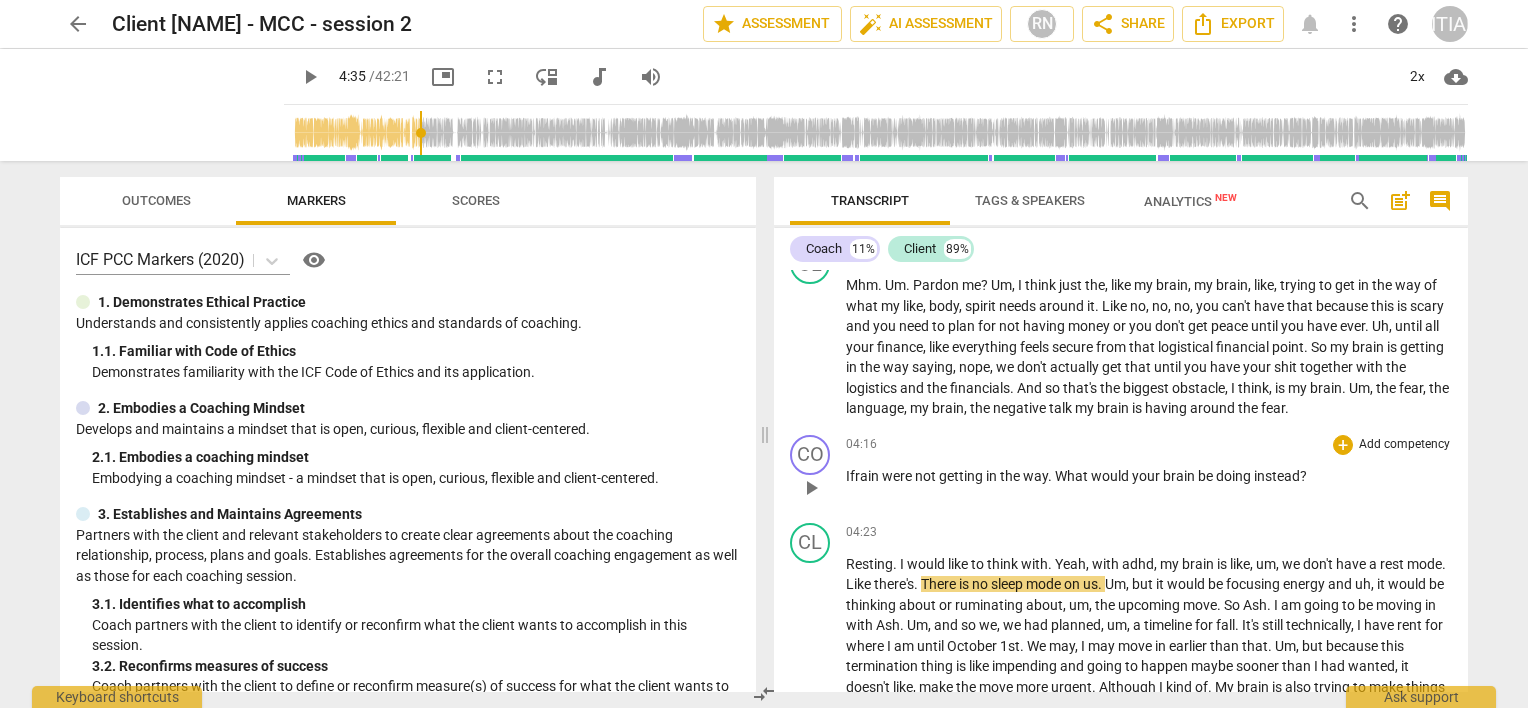 type 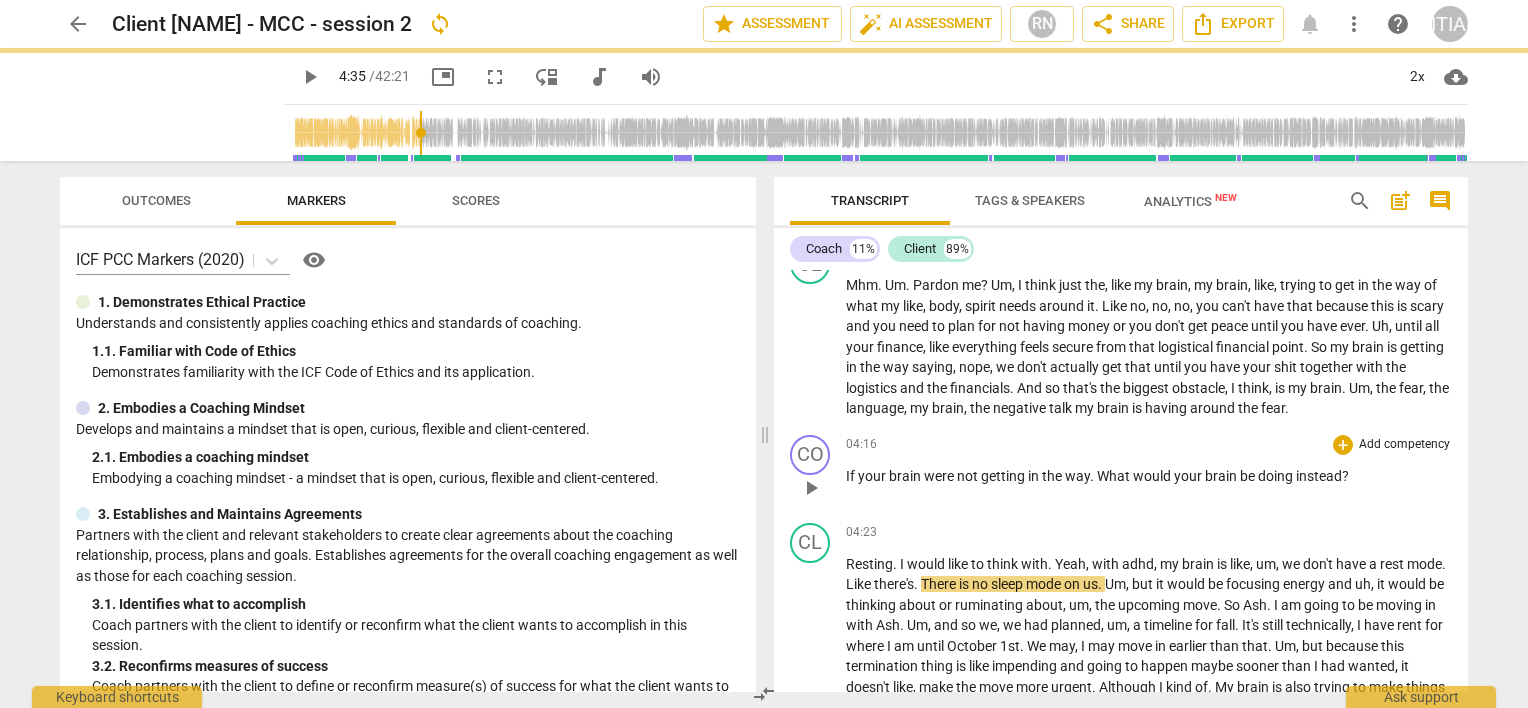 click on "04:16 + Add competency keyboard_arrow_right If   your   brain   were   not   getting   in   the   way .   What   would   your   brain   be   doing   instead ?" at bounding box center (1149, 471) 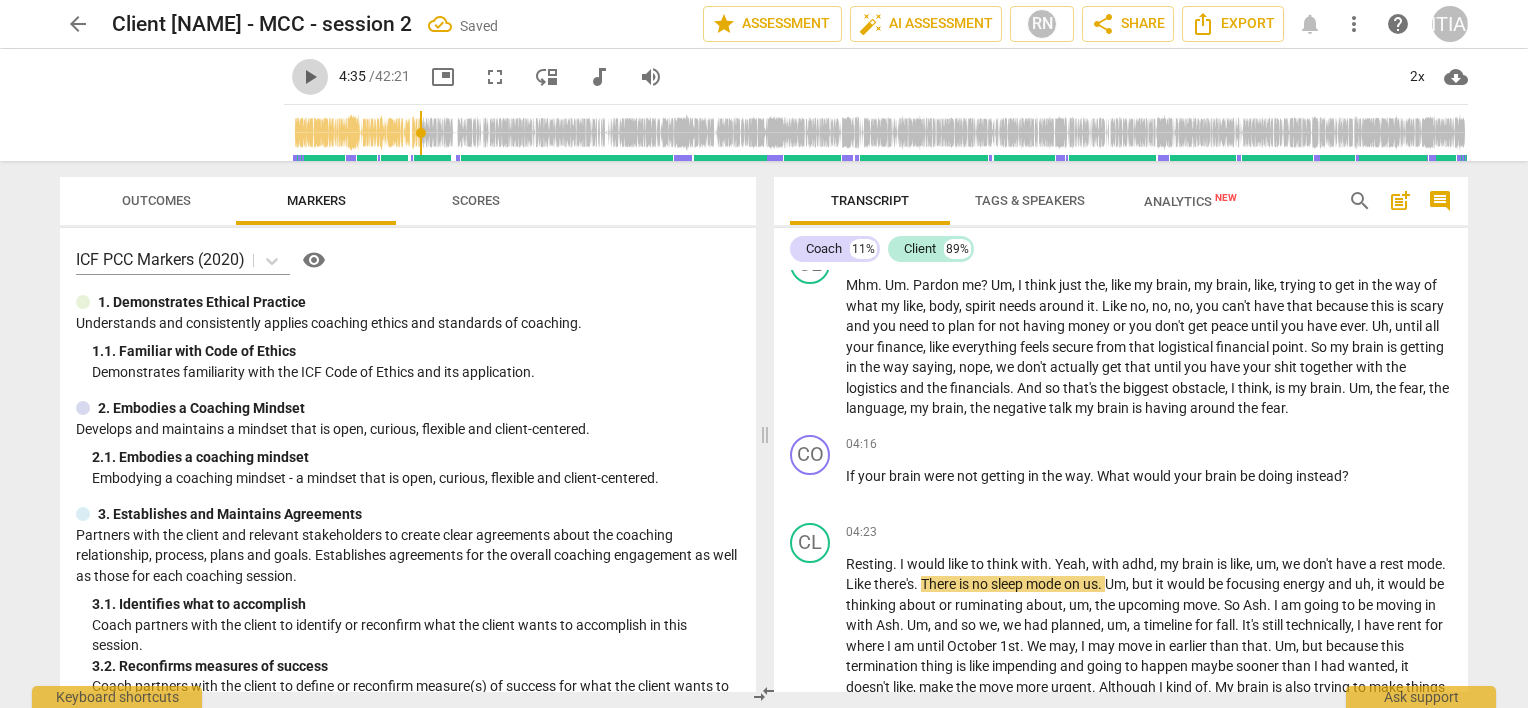 click on "play_arrow" at bounding box center [310, 77] 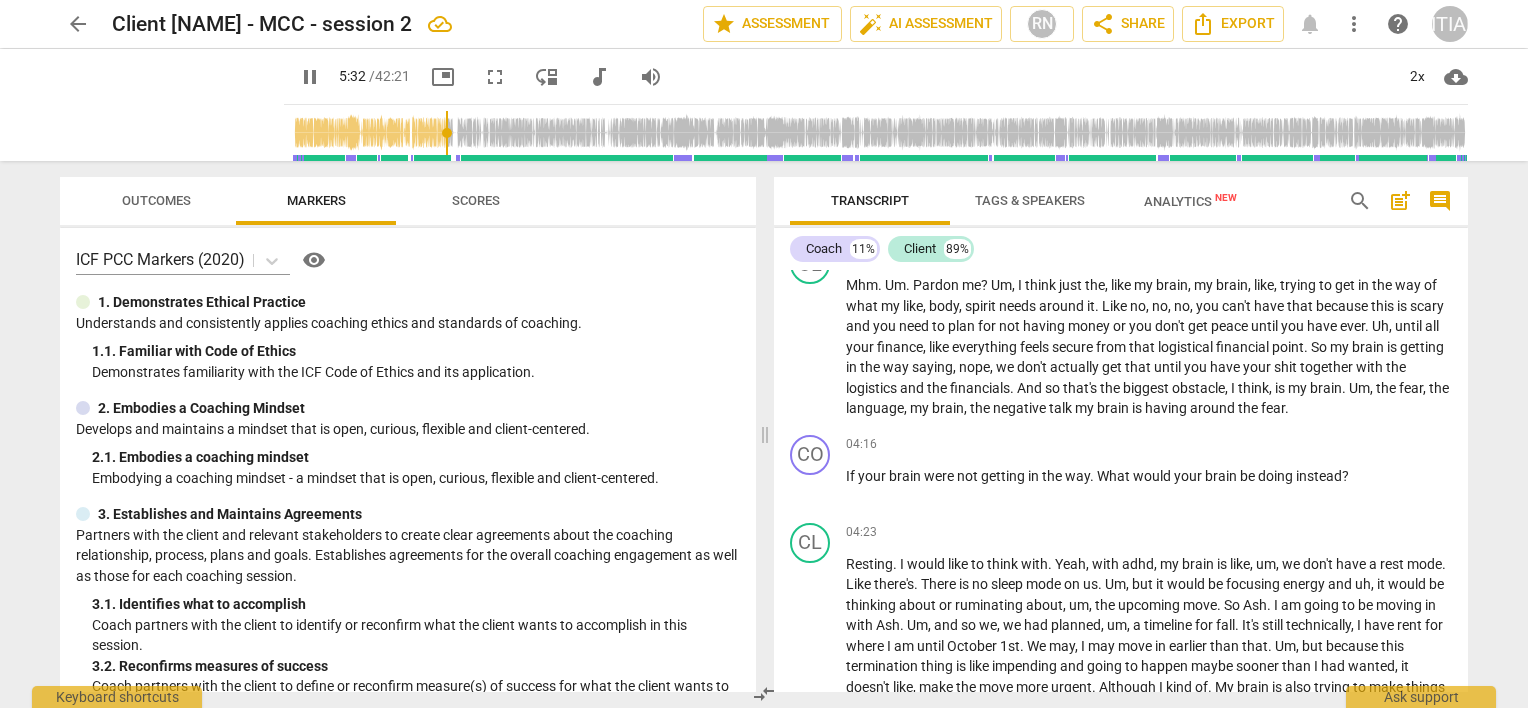 scroll, scrollTop: 1851, scrollLeft: 0, axis: vertical 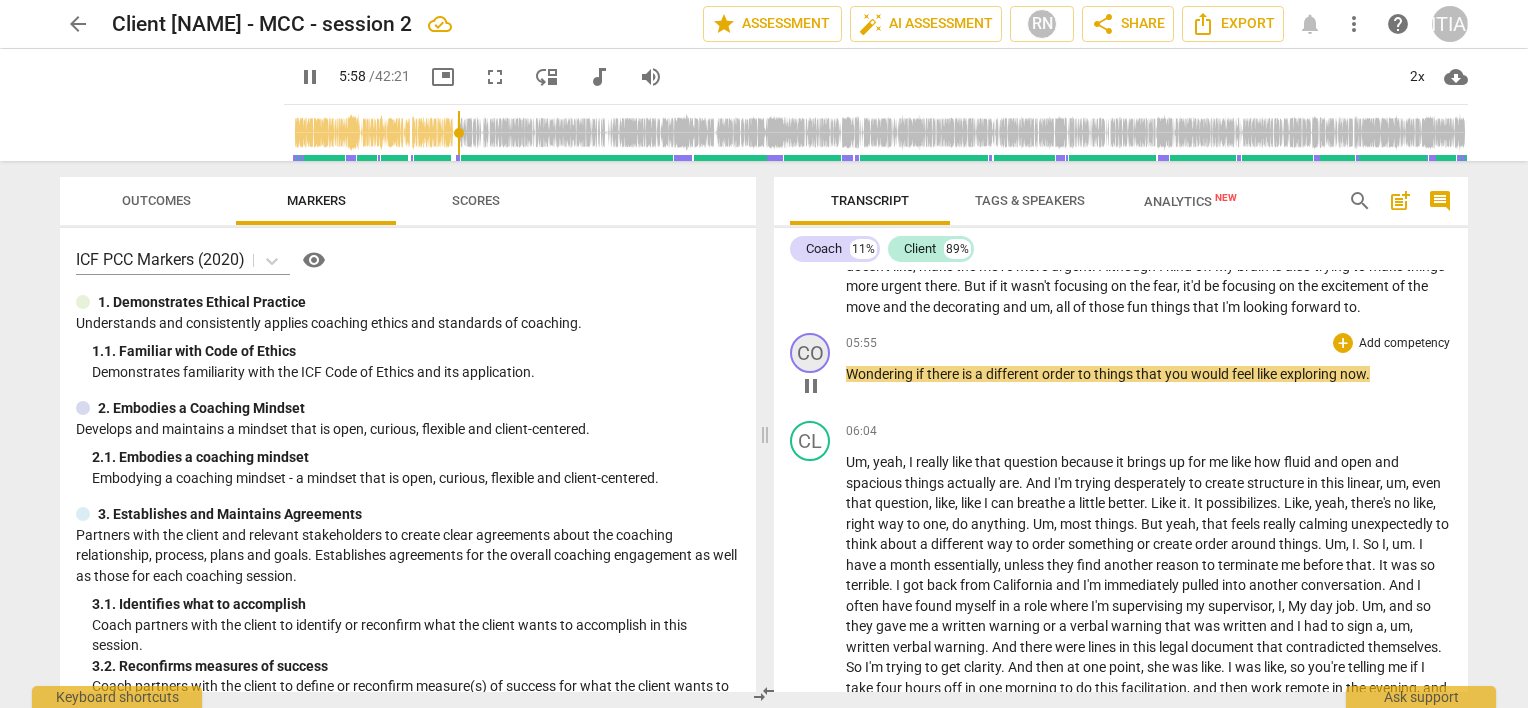drag, startPoint x: 283, startPoint y: 72, endPoint x: 818, endPoint y: 377, distance: 615.83276 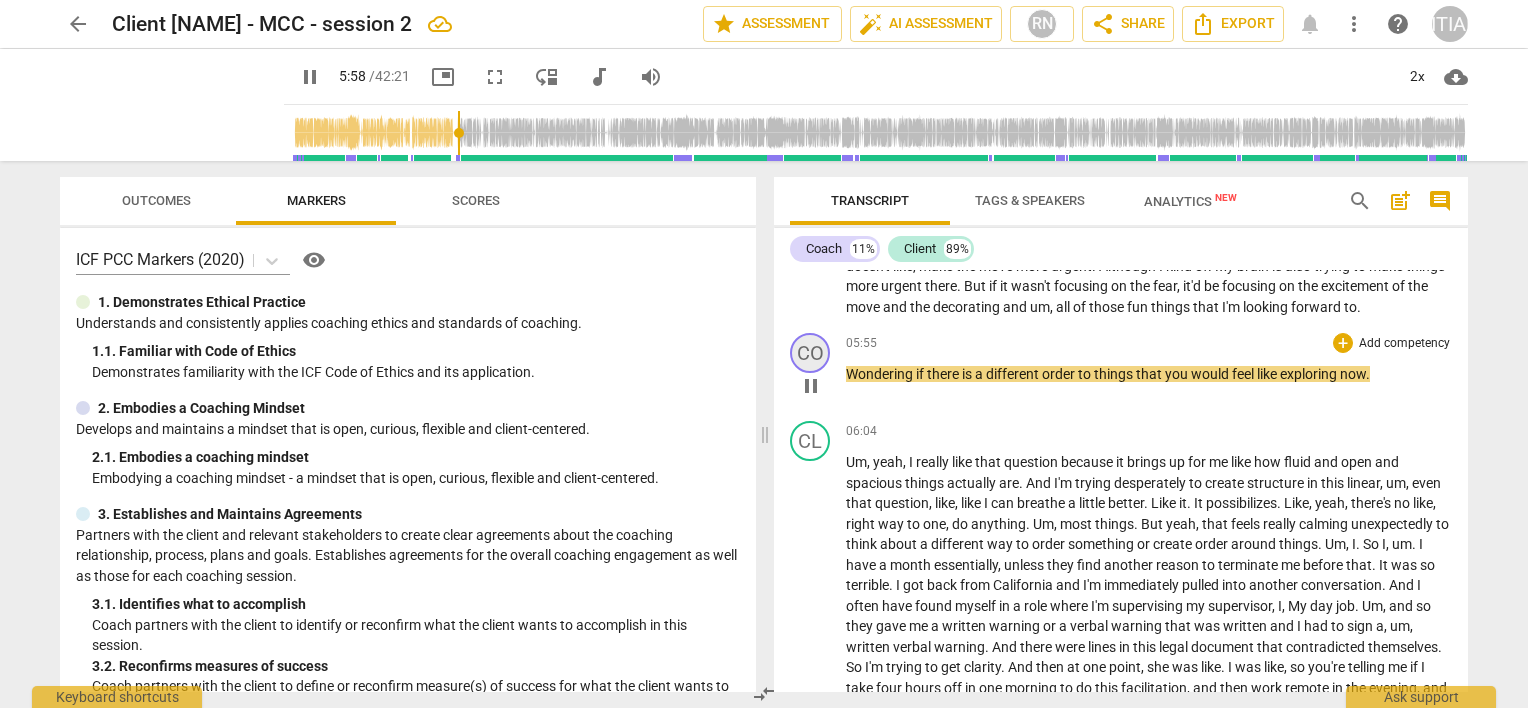 click on "pause" at bounding box center (310, 77) 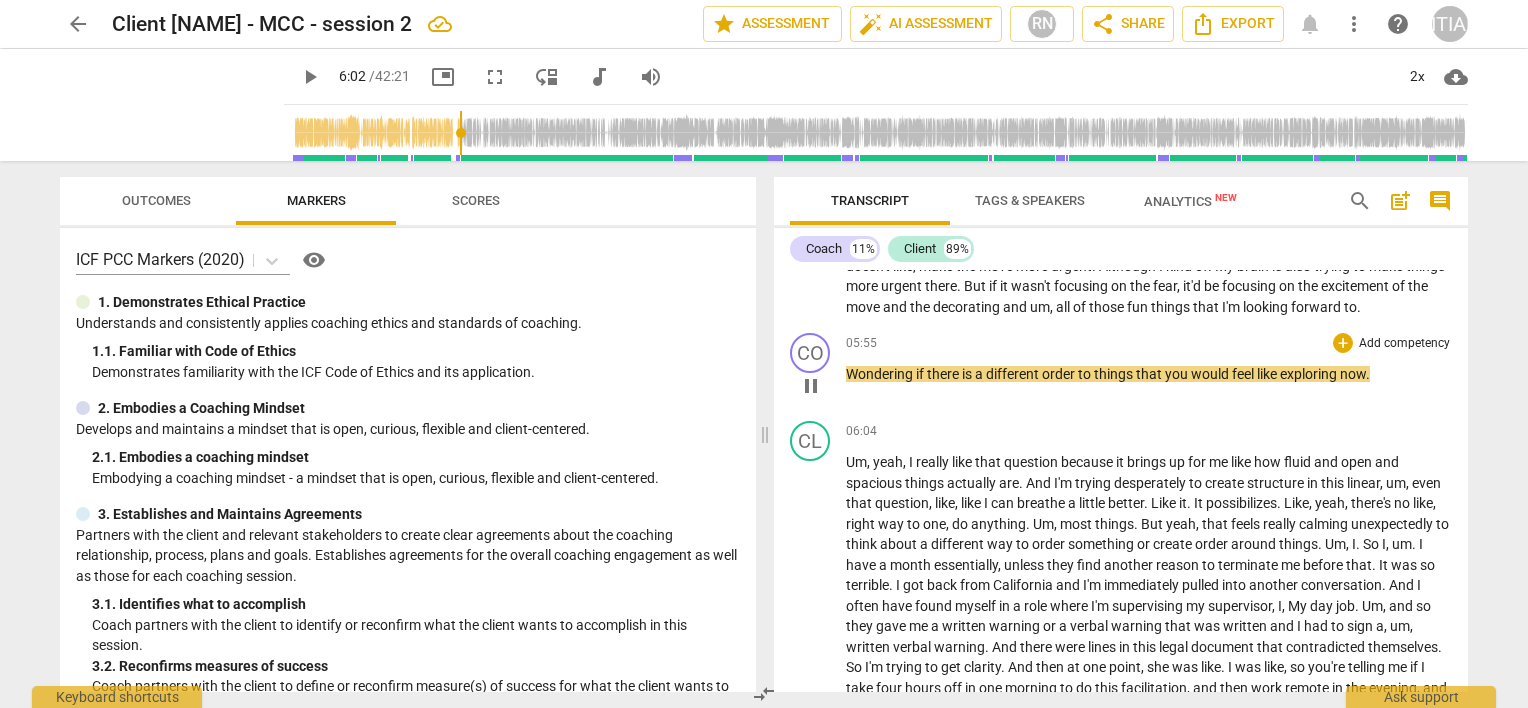 click on "Wondering" at bounding box center [881, 374] 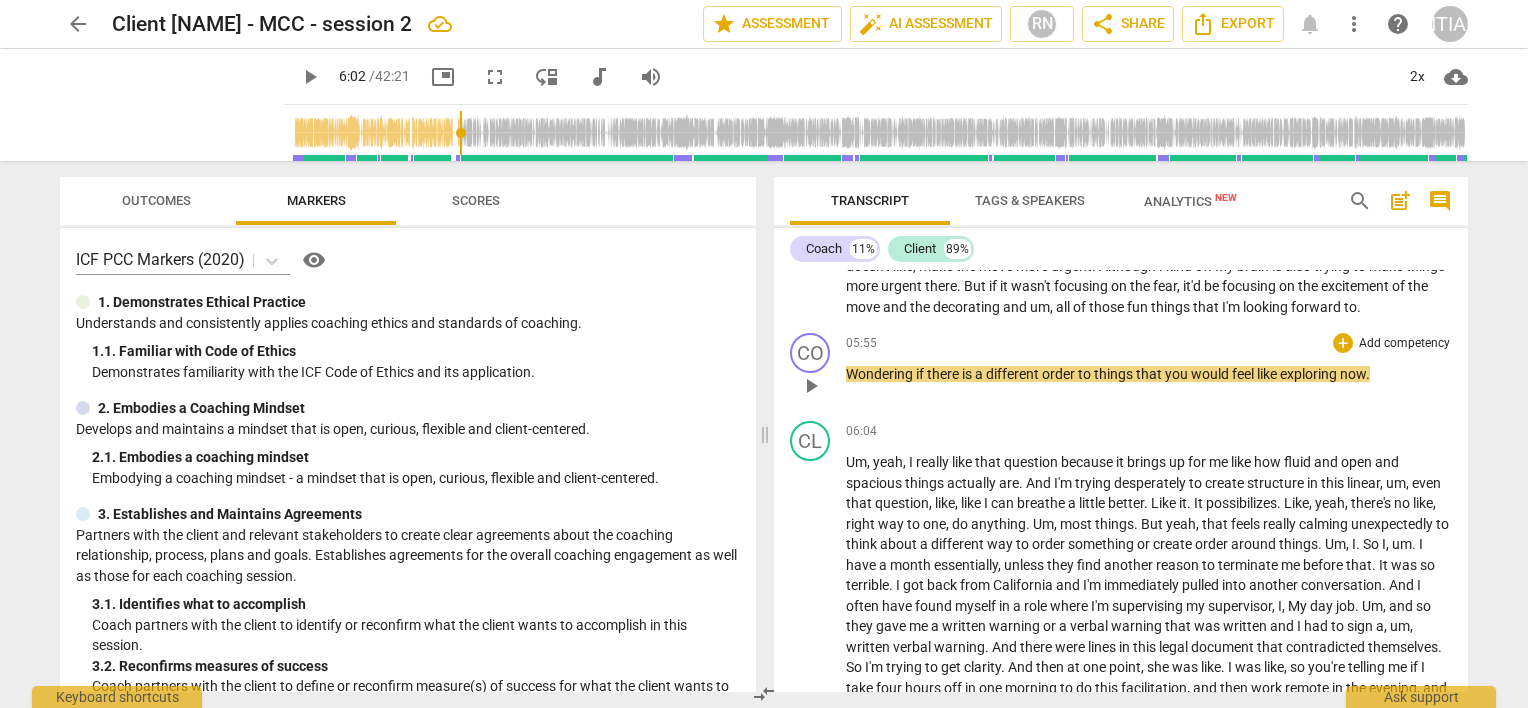 type on "363" 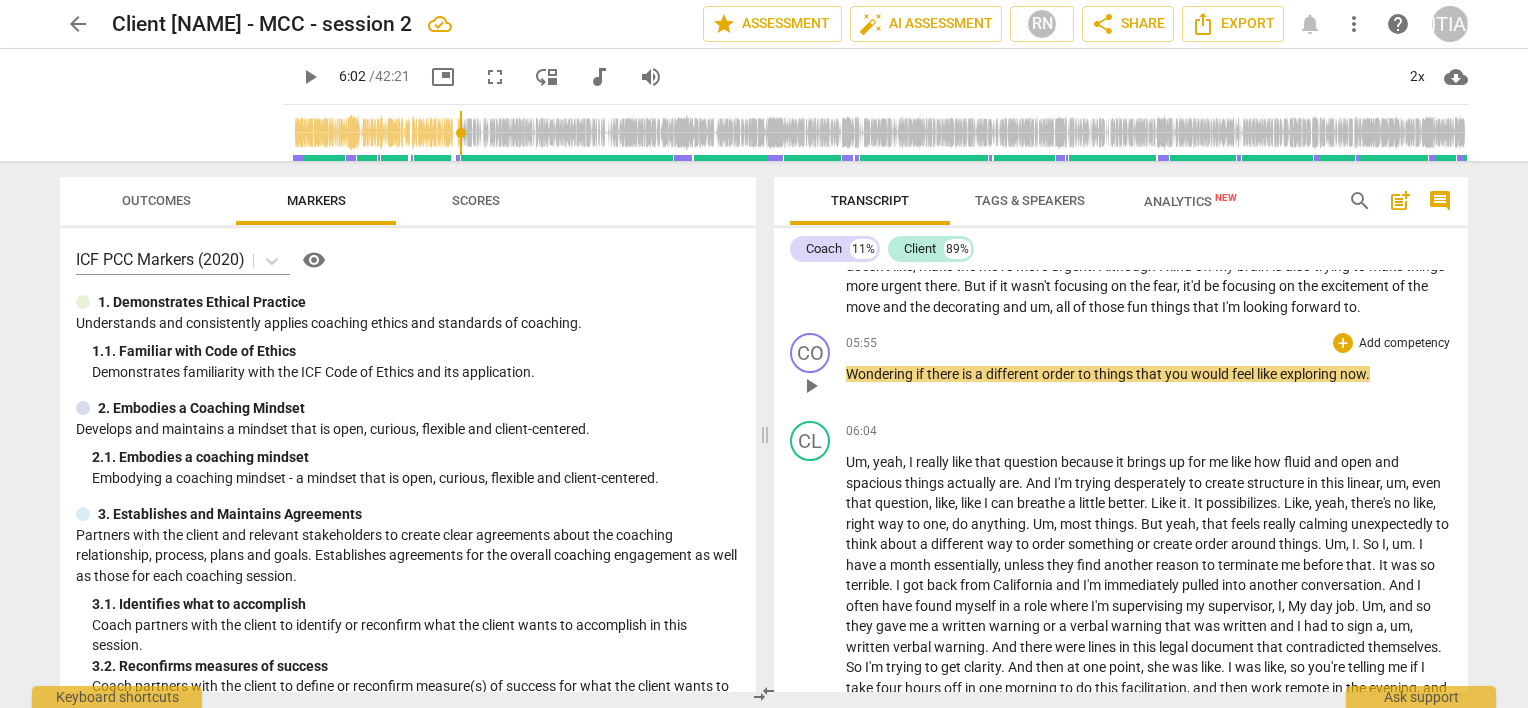 click on "Wondering" at bounding box center [881, 374] 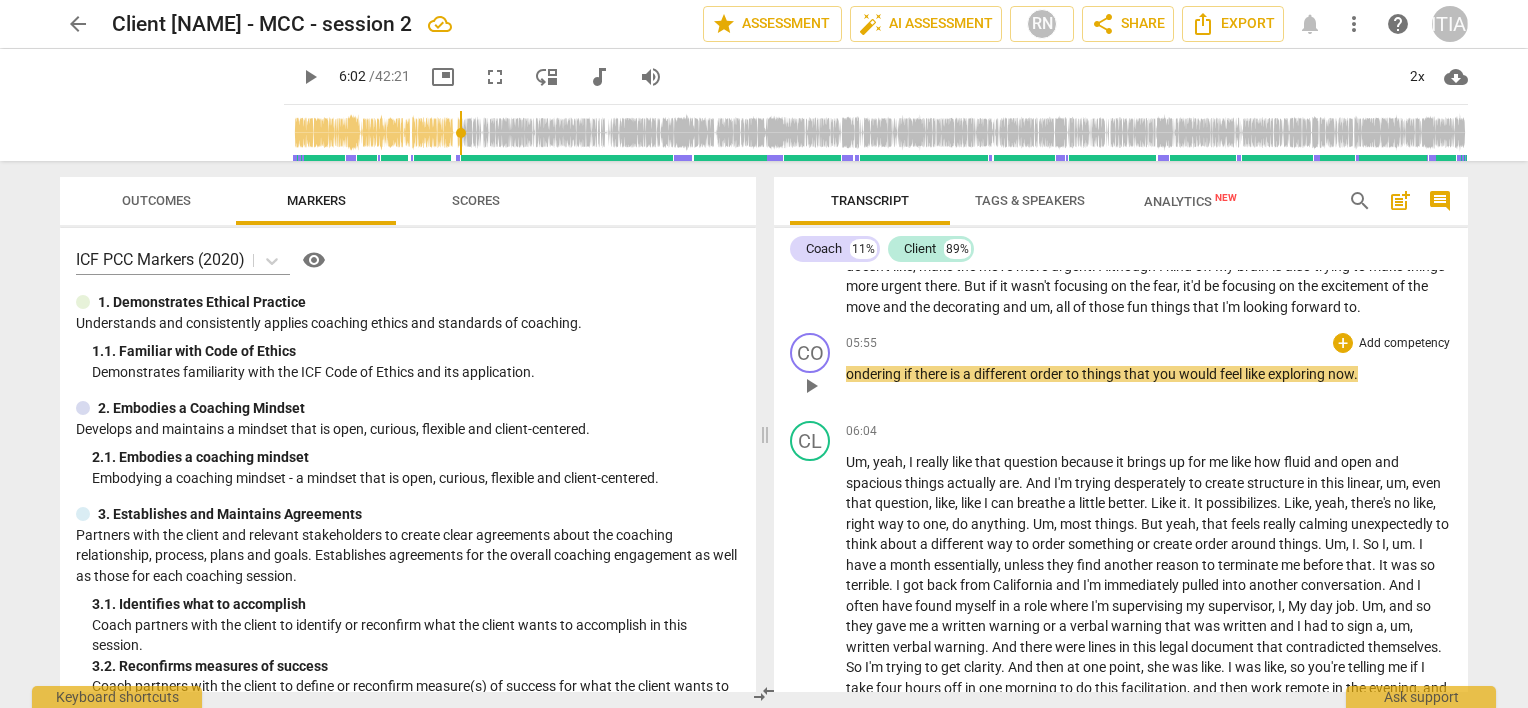 type 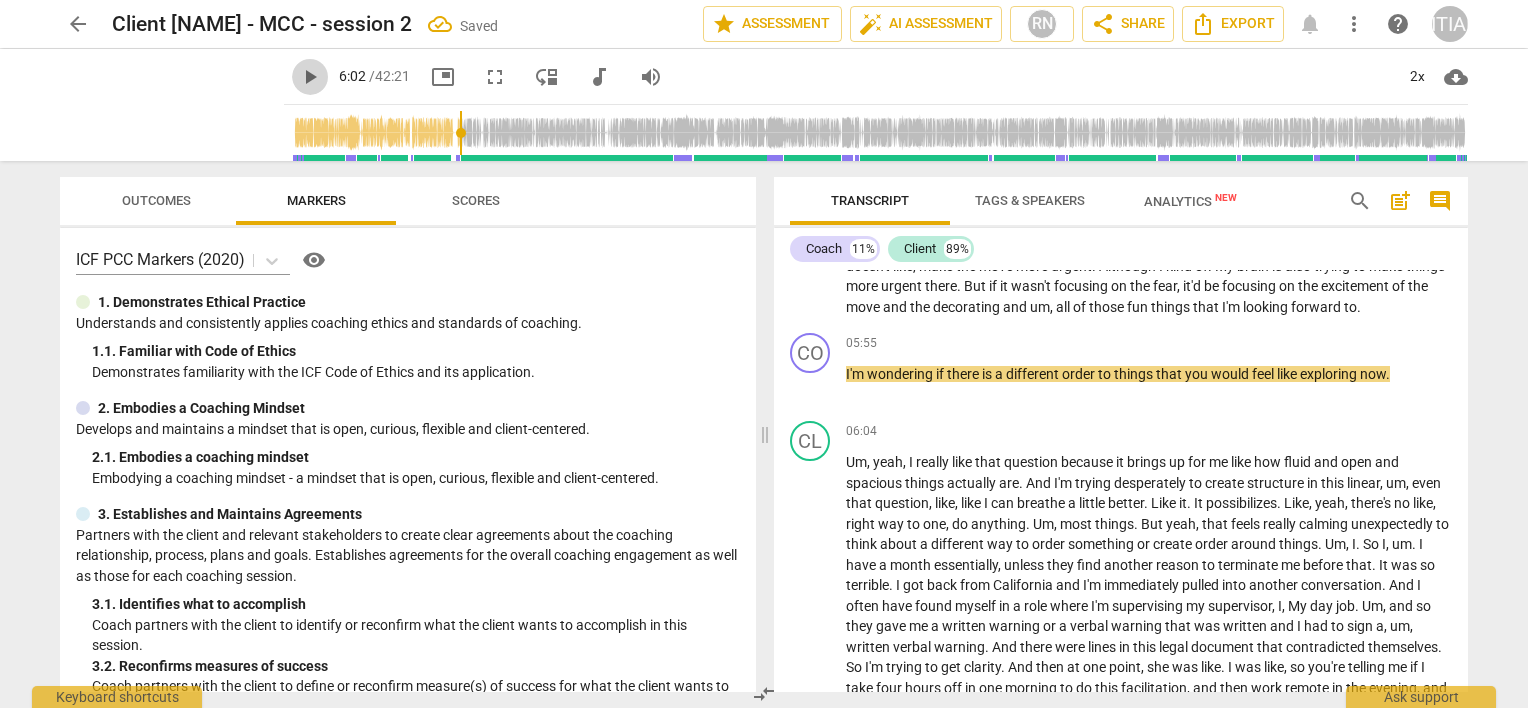 click on "play_arrow" at bounding box center [310, 77] 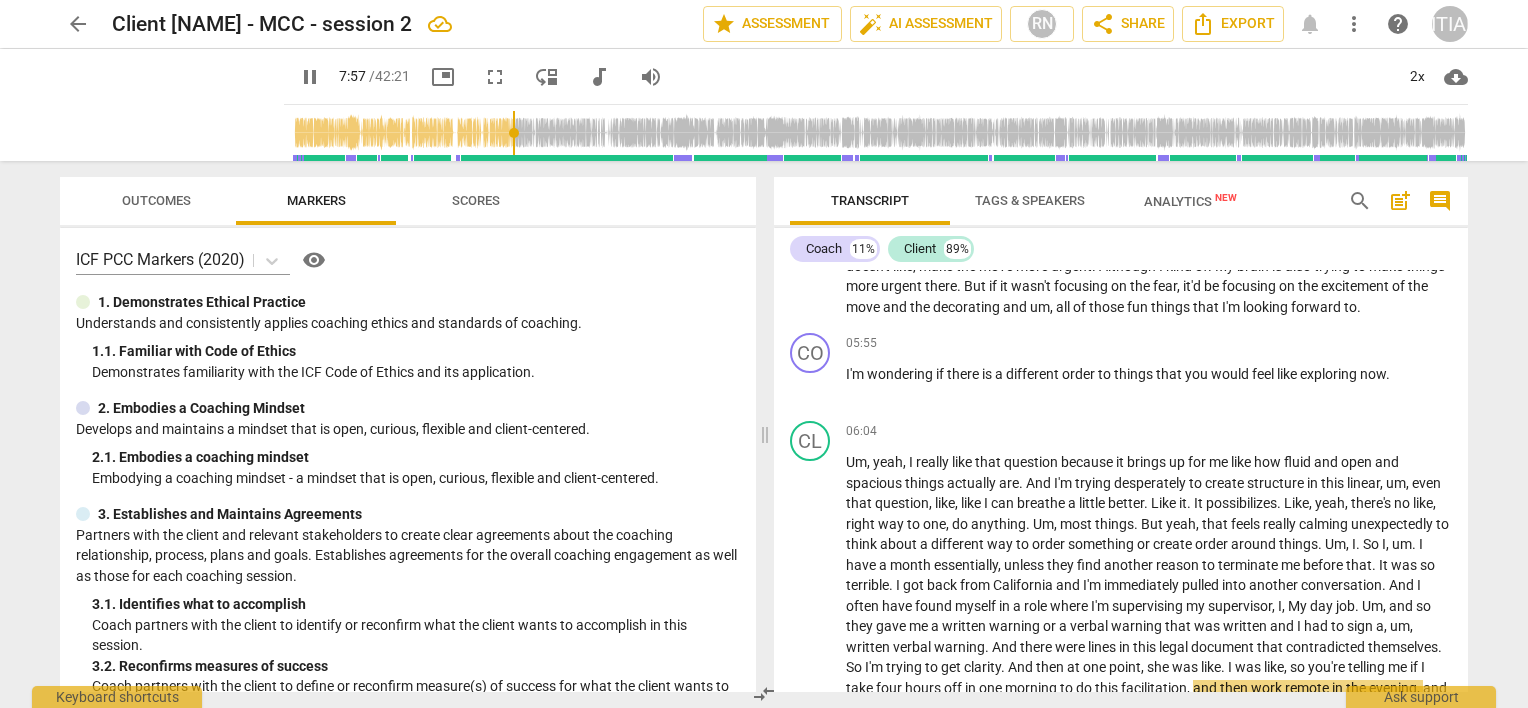scroll, scrollTop: 2272, scrollLeft: 0, axis: vertical 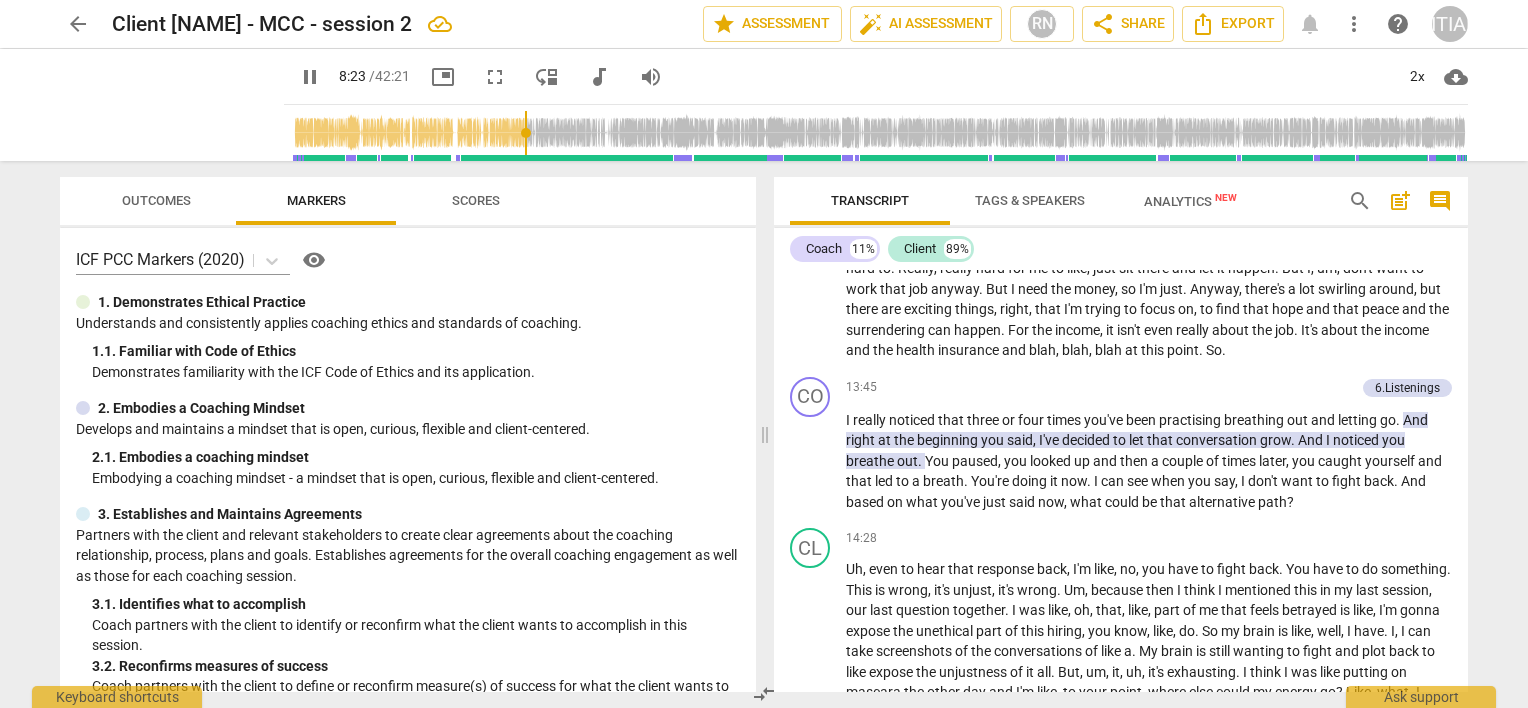 click on "isn't" at bounding box center [1130, 330] 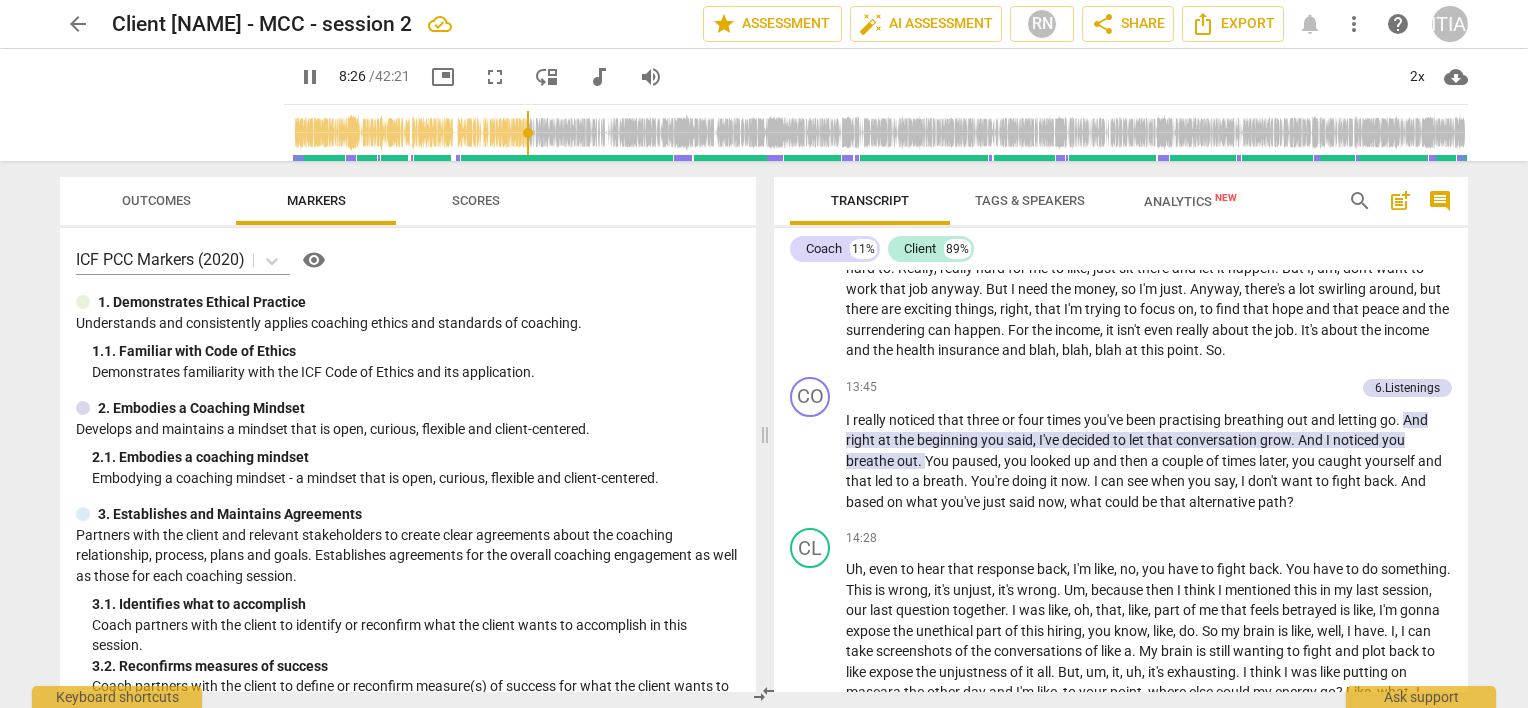 click on "isn't" at bounding box center [1130, 330] 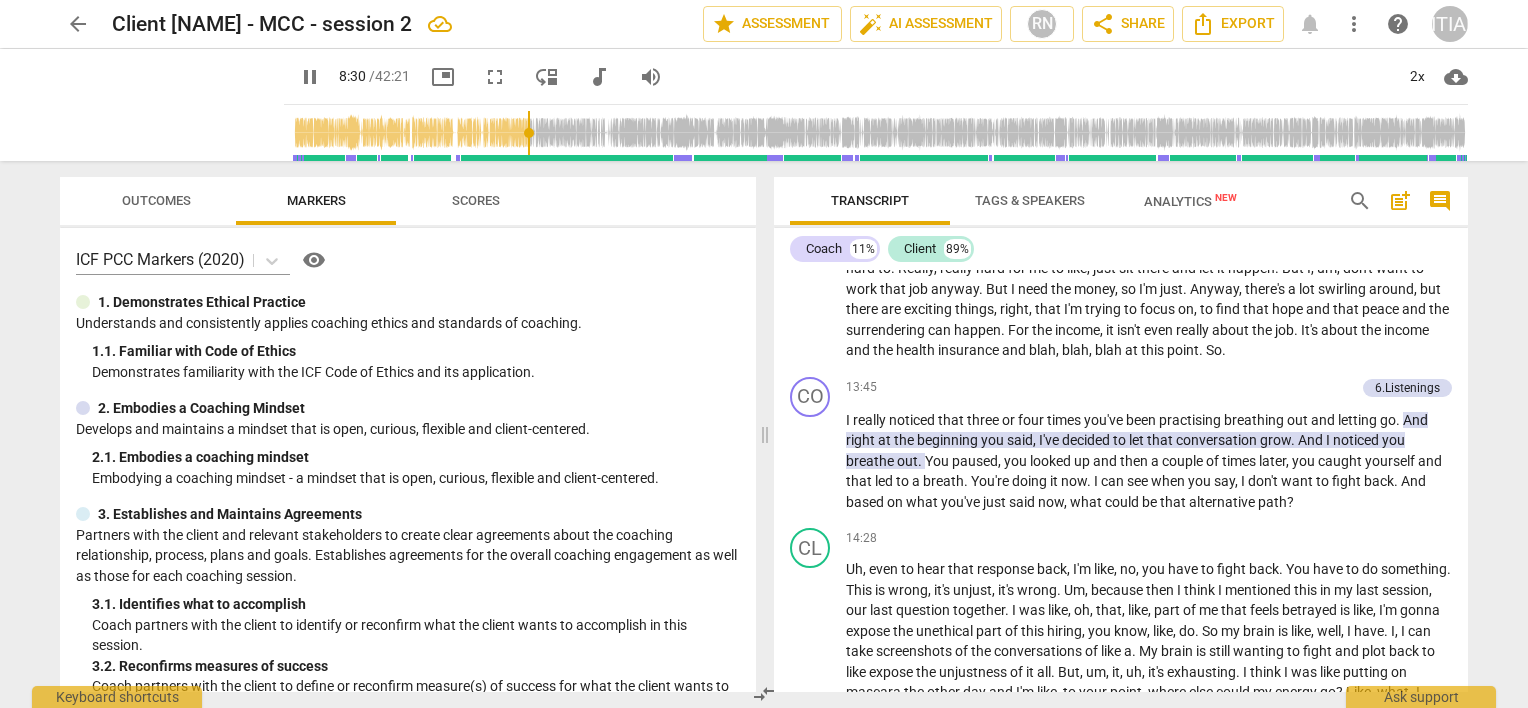 click at bounding box center [880, 133] 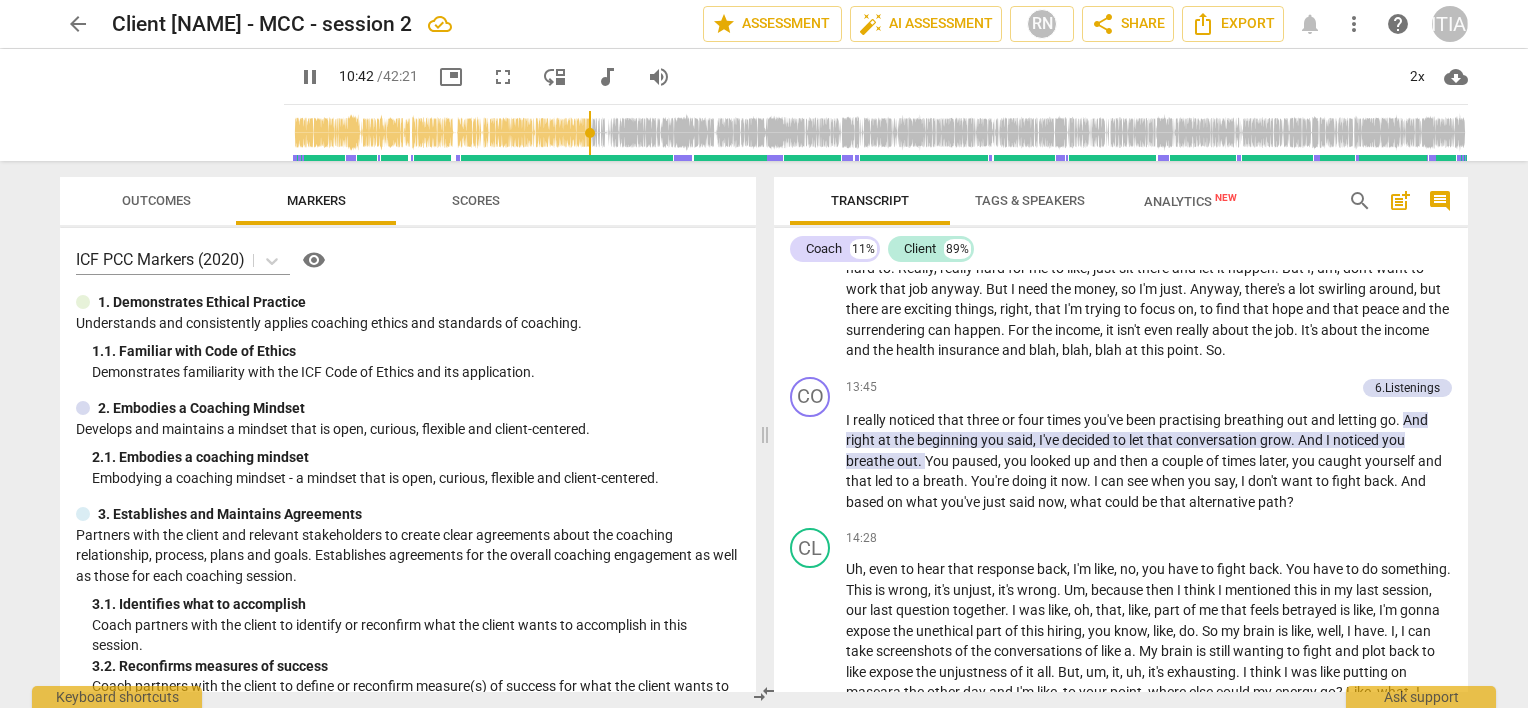 scroll, scrollTop: 2724, scrollLeft: 0, axis: vertical 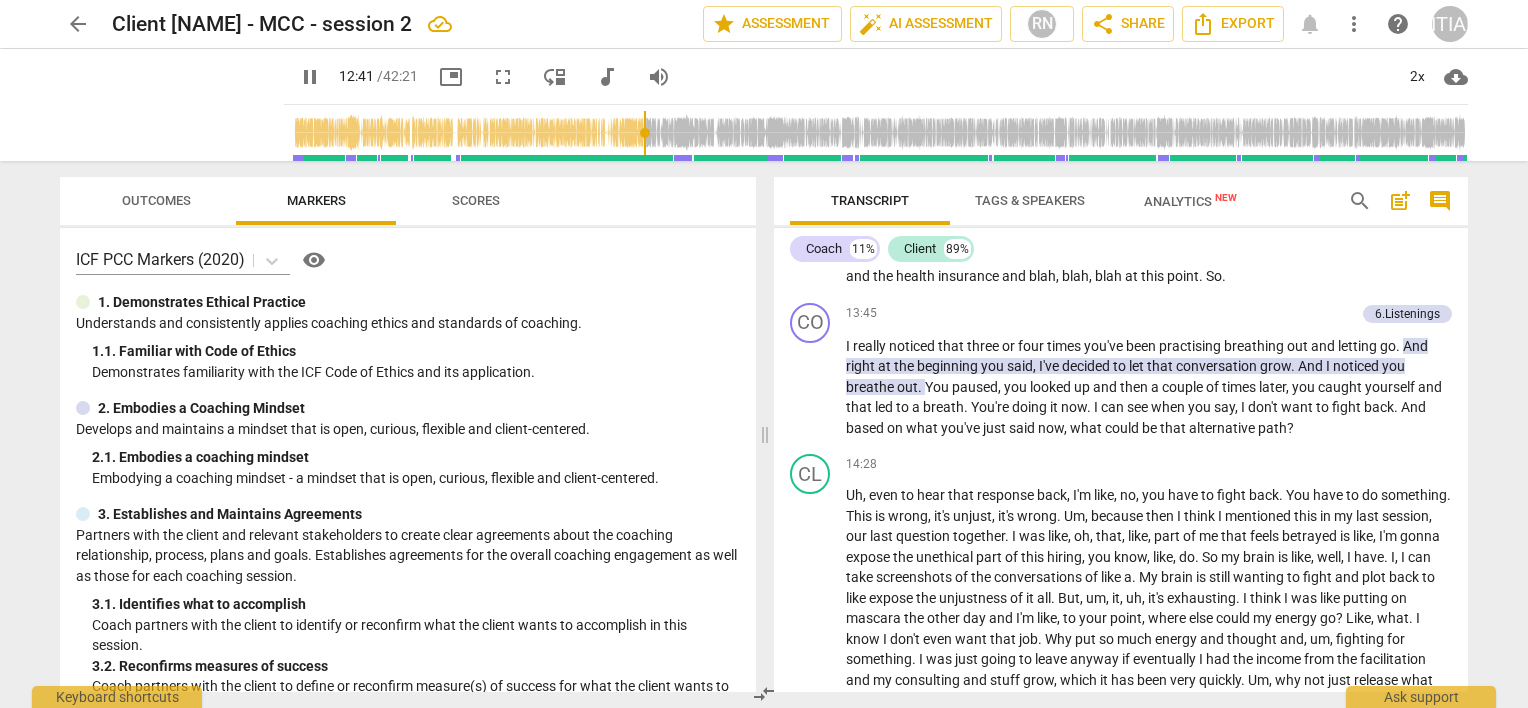 click at bounding box center [880, 133] 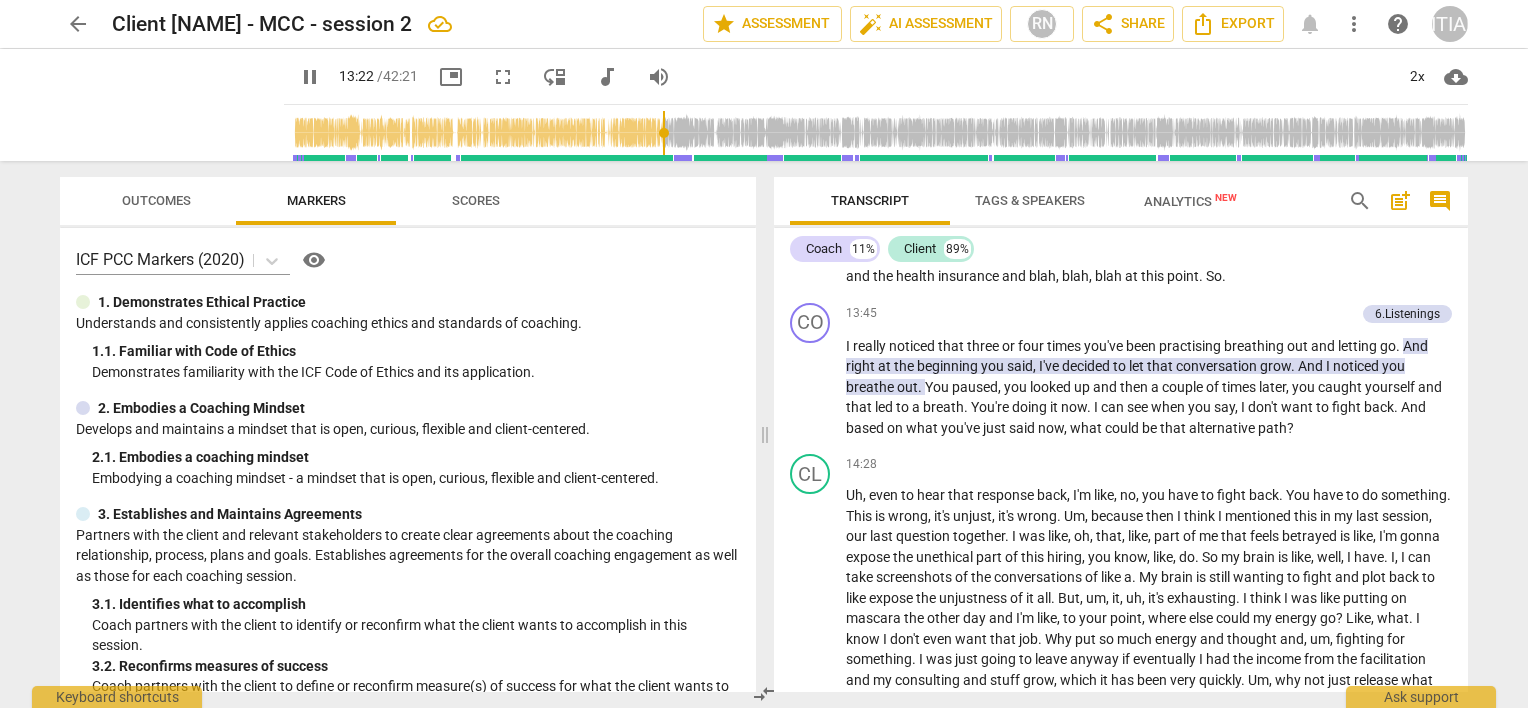 click at bounding box center [880, 133] 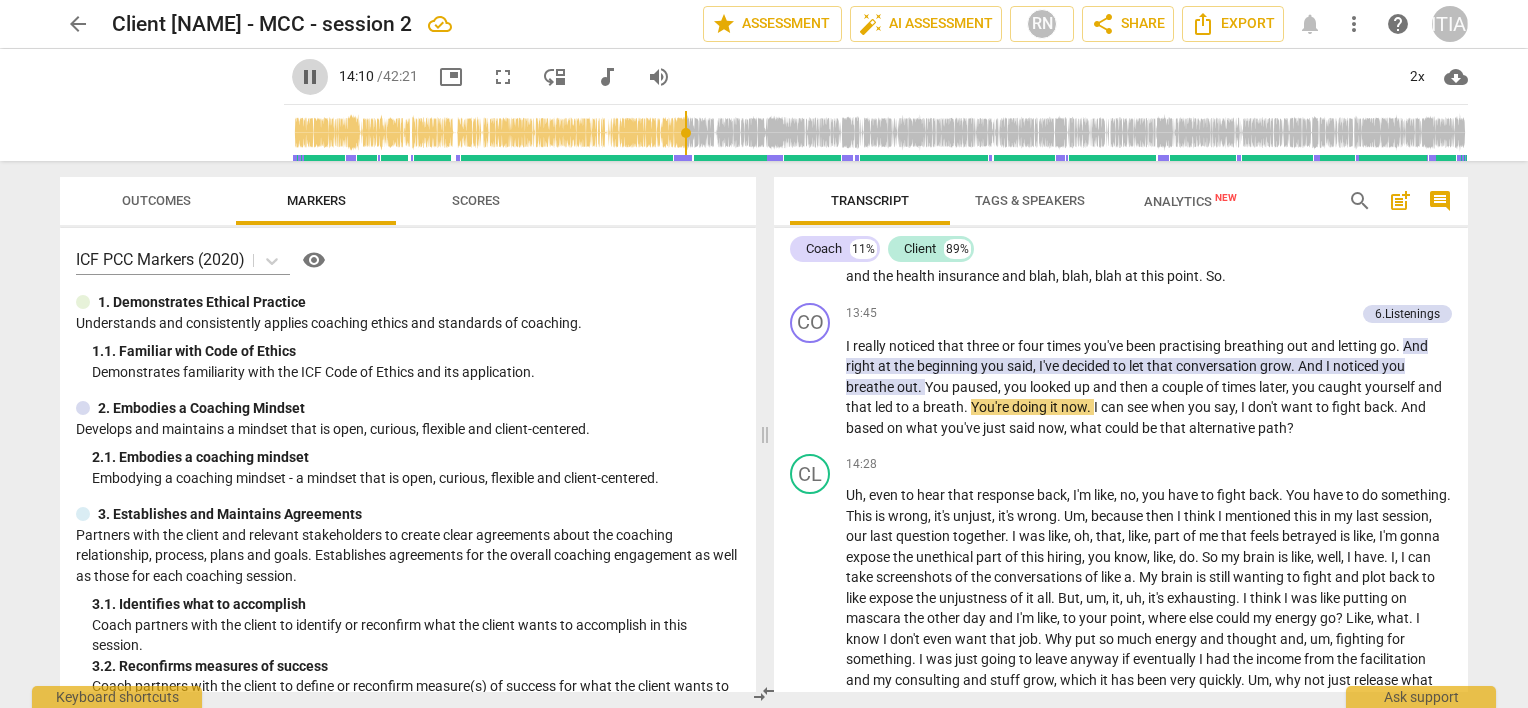 click on "pause" at bounding box center [310, 77] 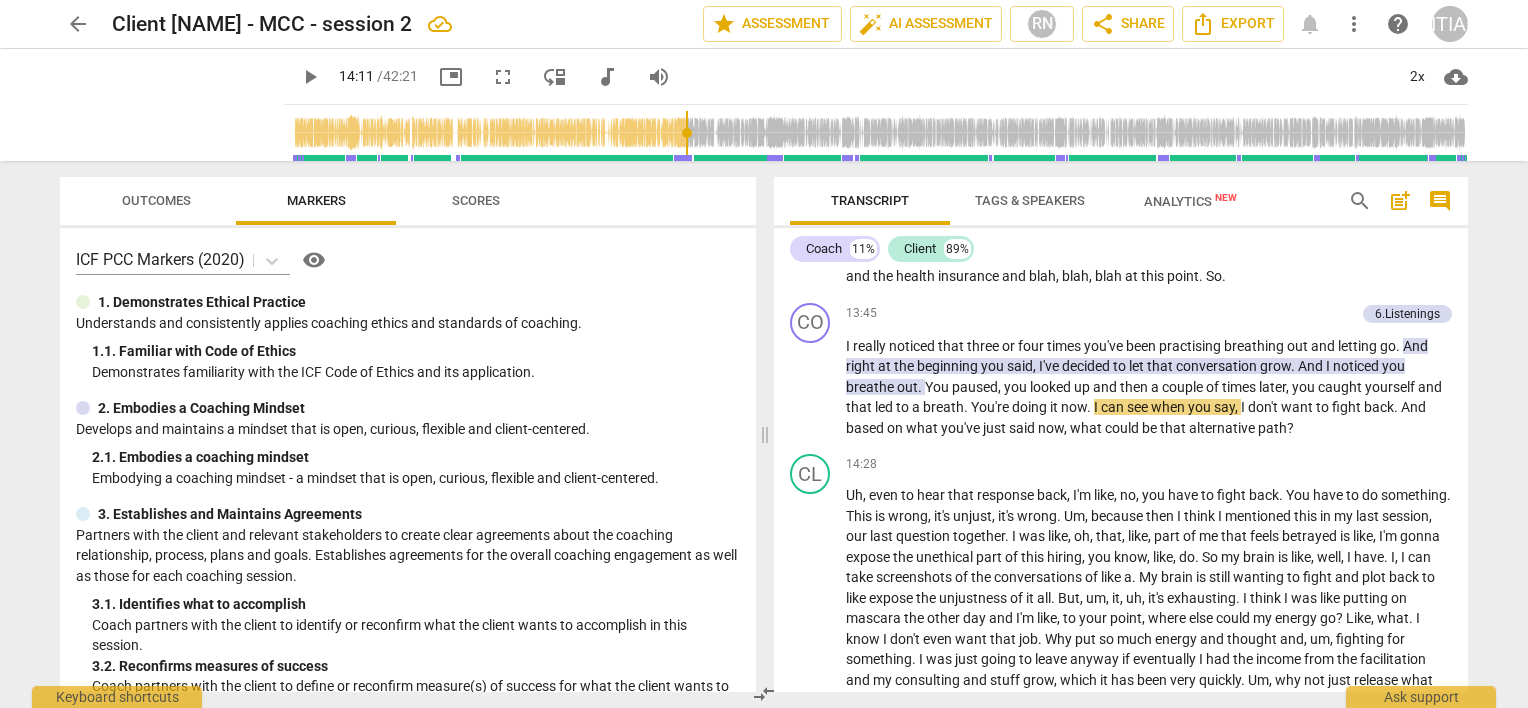 type on "851" 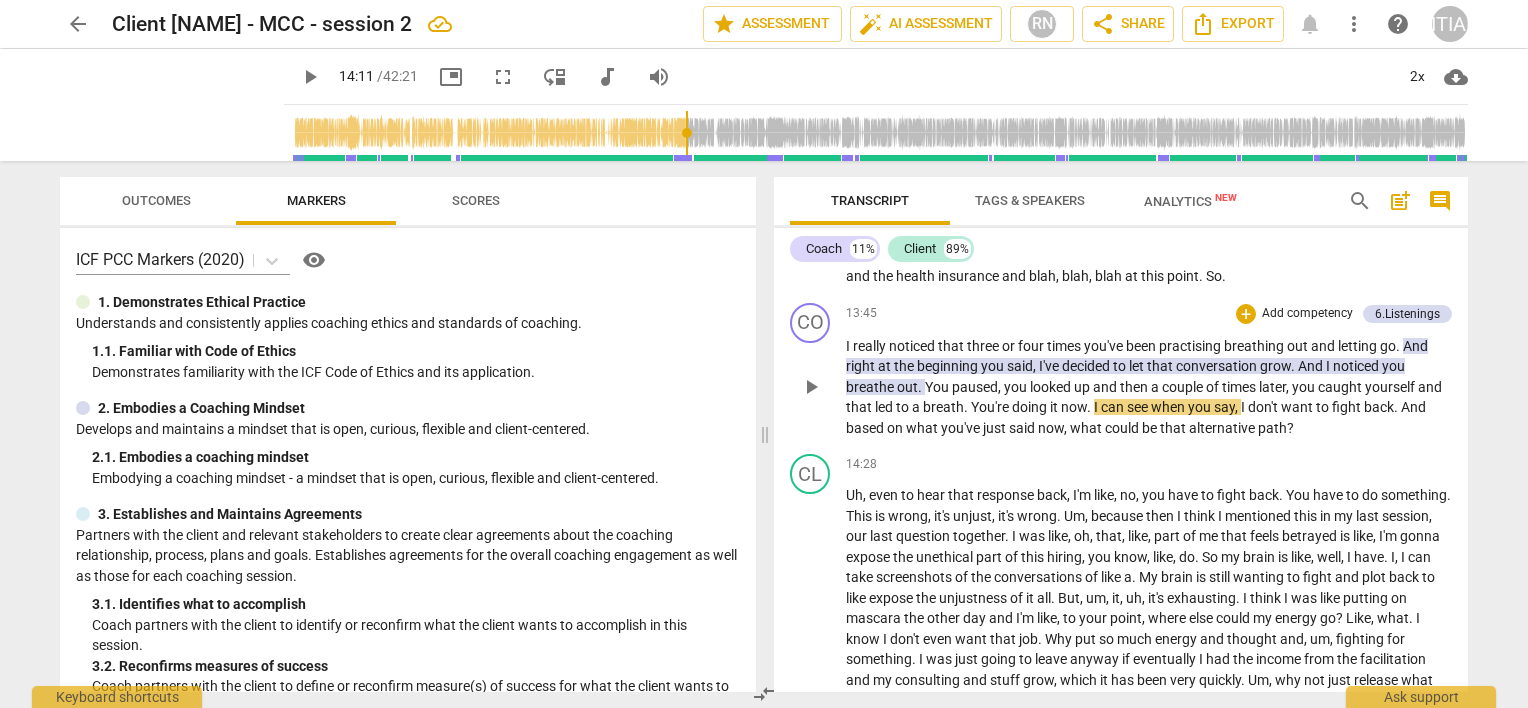 click on "I really noticed that three or four times you've been practising breathing out and letting go . And right at the beginning you said , I've decided to let that conversation grow . And I noticed you breathe out . You paused , you looked up and then a couple of times later , you caught yourself and that led to a breath . You're doing it now . I can see when you say , I don't want to fight back . And based on what you've just said now , what could be that alternative path ?" at bounding box center [1149, 387] 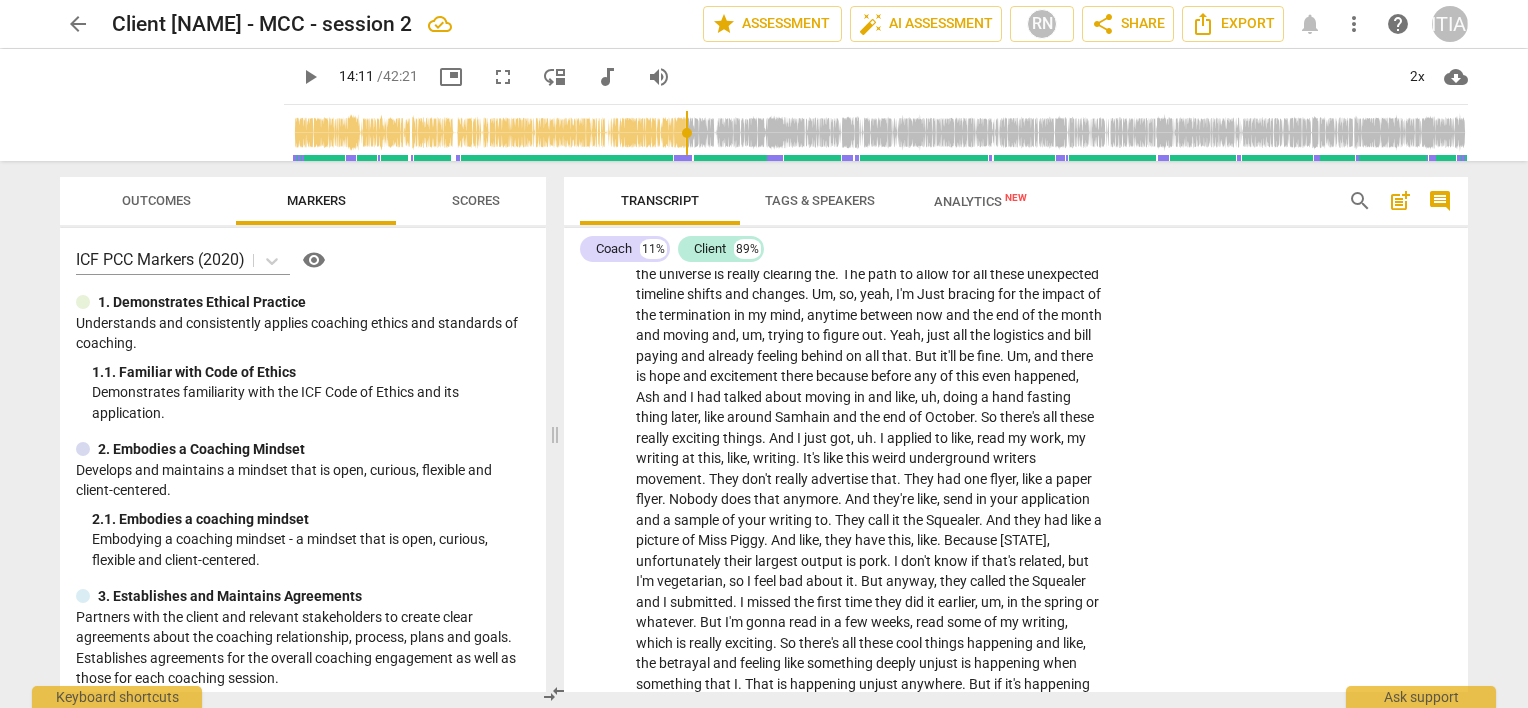 scroll, scrollTop: 3868, scrollLeft: 0, axis: vertical 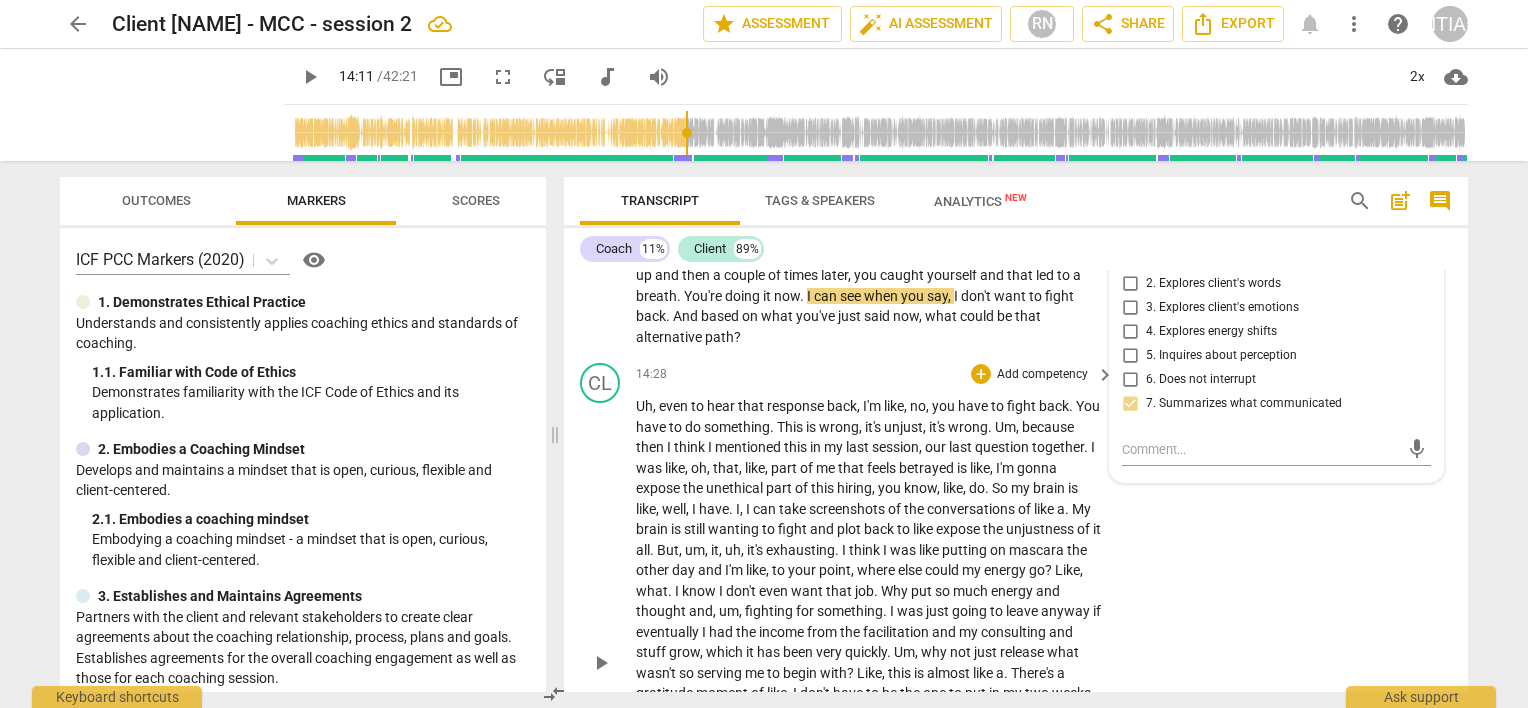 click on "CL play_arrow pause 14:28 + Add competency keyboard_arrow_right Uh ,   even   to   hear   that   response   back ,   I'm   like ,   no ,   you   have   to   fight   back .   You   have   to   do   something .   This   is   wrong ,   it's   unjust ,   it's   wrong .   Um ,   because   then   I   think   I   mentioned   this   in   my   last   session ,   our   last   question   together .   I   was   like ,   oh ,   that ,   like ,   part   of   me   that   feels   betrayed   is   like ,   I'm   gonna   expose   the   unethical   part   of   this   hiring ,   you   know ,   like ,   do .   So   my   brain   is   like ,   well ,   I   have .   I ,   I   can   take   screenshots   of   the   conversations   of   like   a .   My   brain   is   still   wanting   to   fight   and   plot   back   to   like   expose   the   unjustness   of   it   all .   But ,   um ,   it ,   uh ,   it's   exhausting .   I   think   I   was   like   putting   on   mascara   the   other   day   and   I'm   like ,   to   your   point ," at bounding box center [1016, 646] 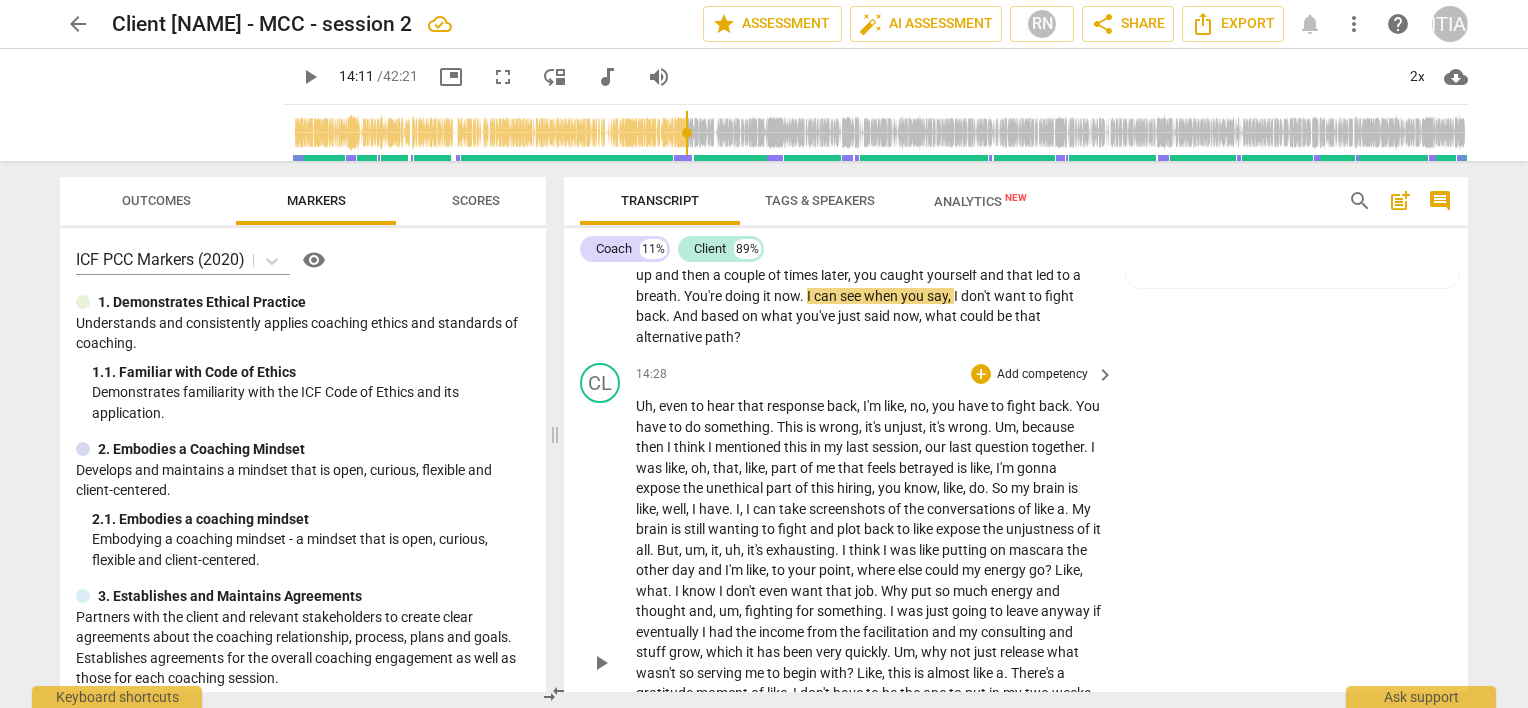 click on "CL play_arrow pause 14:28 + Add competency keyboard_arrow_right Uh ,   even   to   hear   that   response   back ,   I'm   like ,   no ,   you   have   to   fight   back .   You   have   to   do   something .   This   is   wrong ,   it's   unjust ,   it's   wrong .   Um ,   because   then   I   think   I   mentioned   this   in   my   last   session ,   our   last   question   together .   I   was   like ,   oh ,   that ,   like ,   part   of   me   that   feels   betrayed   is   like ,   I'm   gonna   expose   the   unethical   part   of   this   hiring ,   you   know ,   like ,   do .   So   my   brain   is   like ,   well ,   I   have .   I ,   I   can   take   screenshots   of   the   conversations   of   like   a .   My   brain   is   still   wanting   to   fight   and   plot   back   to   like   expose   the   unjustness   of   it   all .   But ,   um ,   it ,   uh ,   it's   exhausting .   I   think   I   was   like   putting   on   mascara   the   other   day   and   I'm   like ,   to   your   point ," at bounding box center (1016, 646) 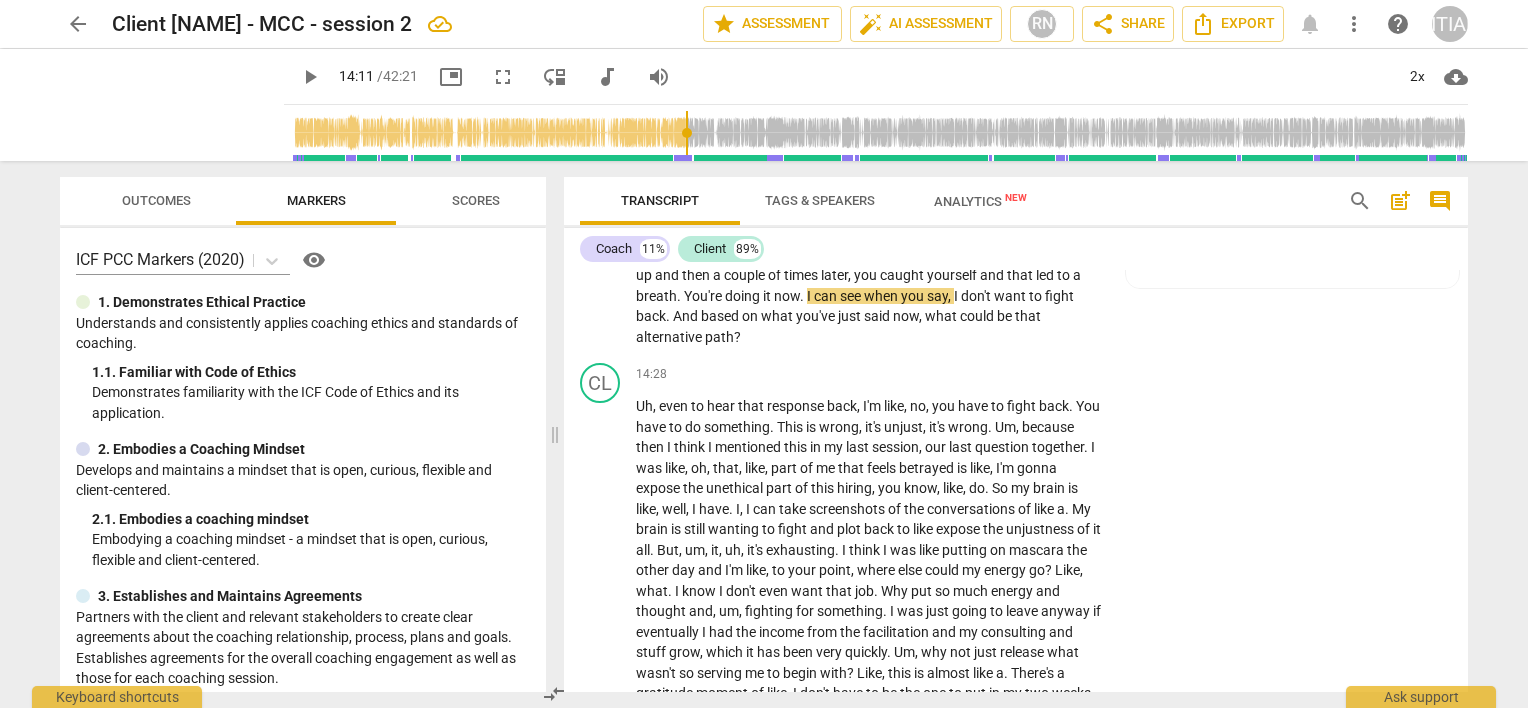 click on "times" at bounding box center [802, 275] 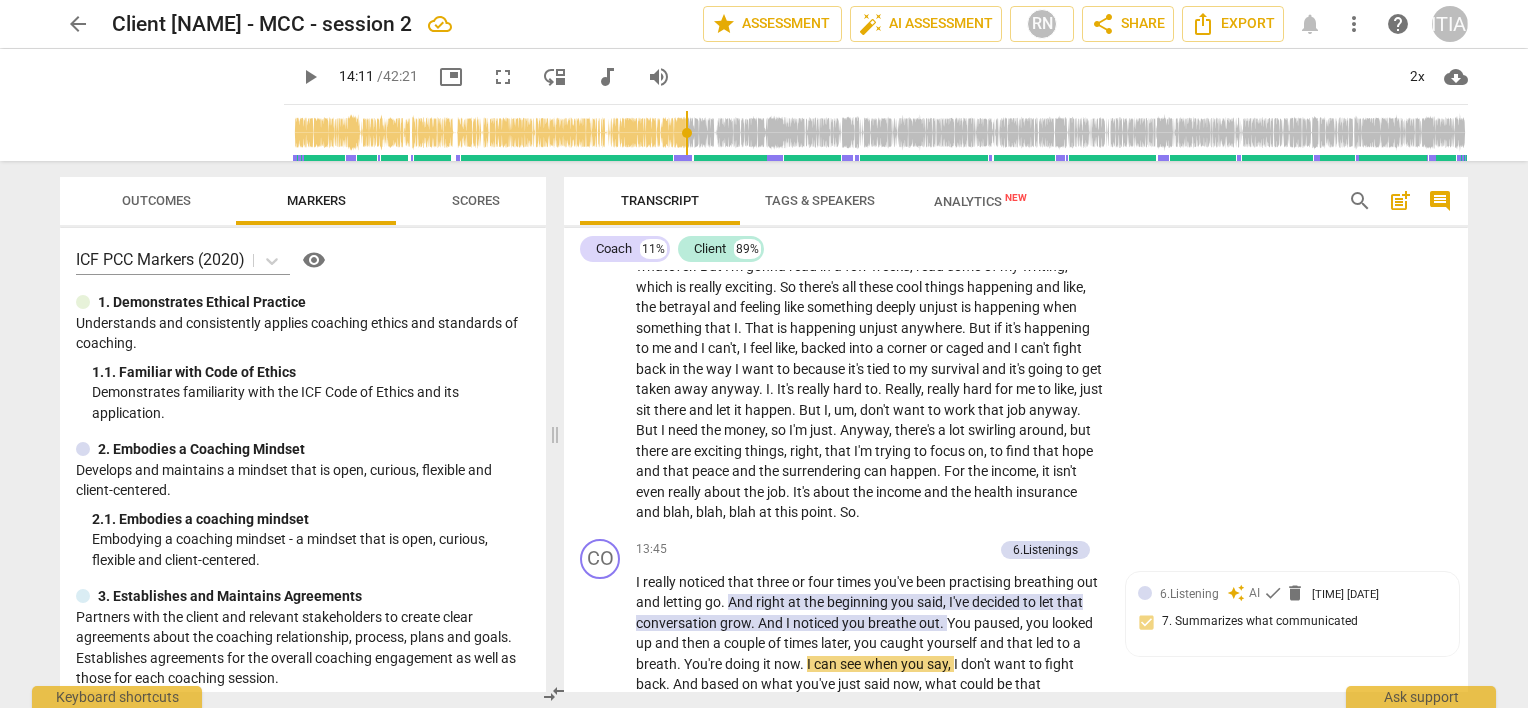 scroll, scrollTop: 3130, scrollLeft: 0, axis: vertical 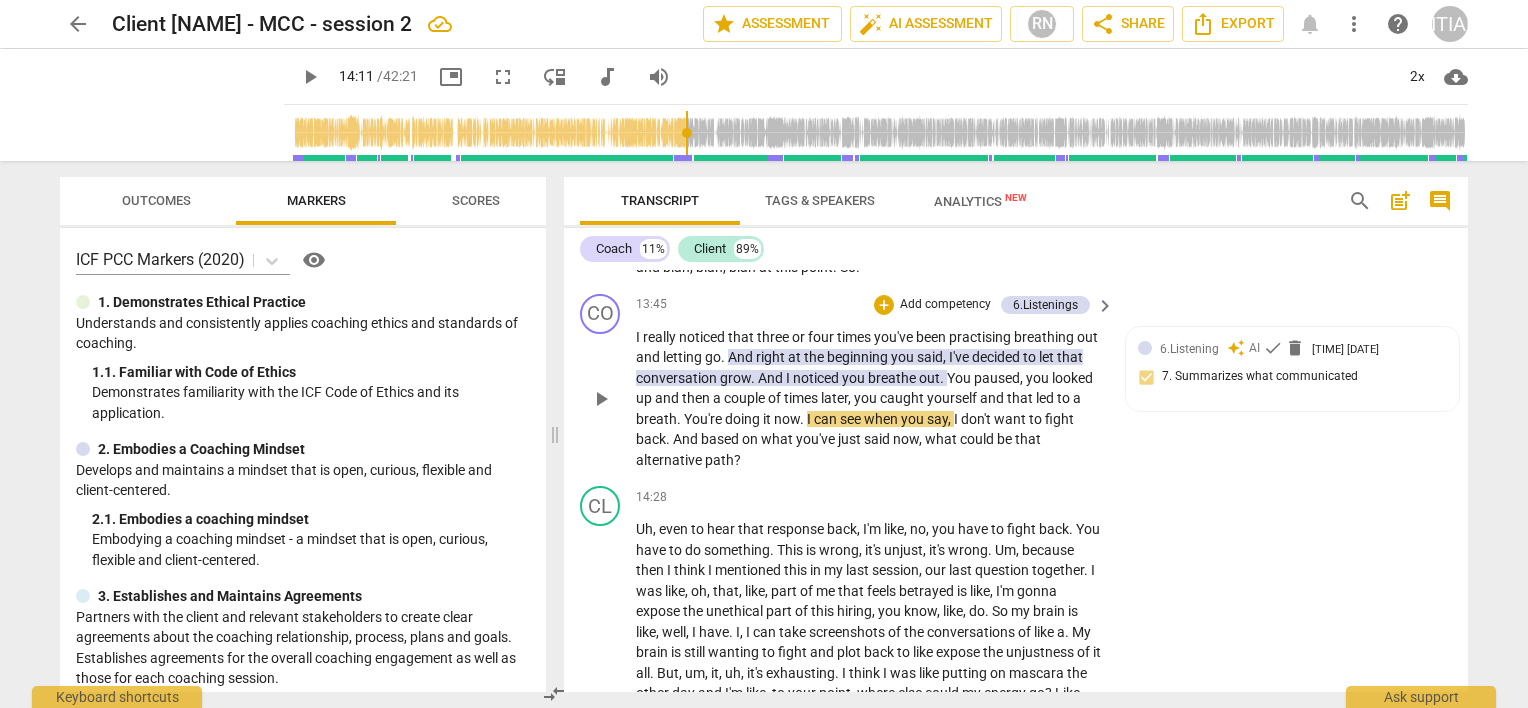 click on "that" at bounding box center (1021, 398) 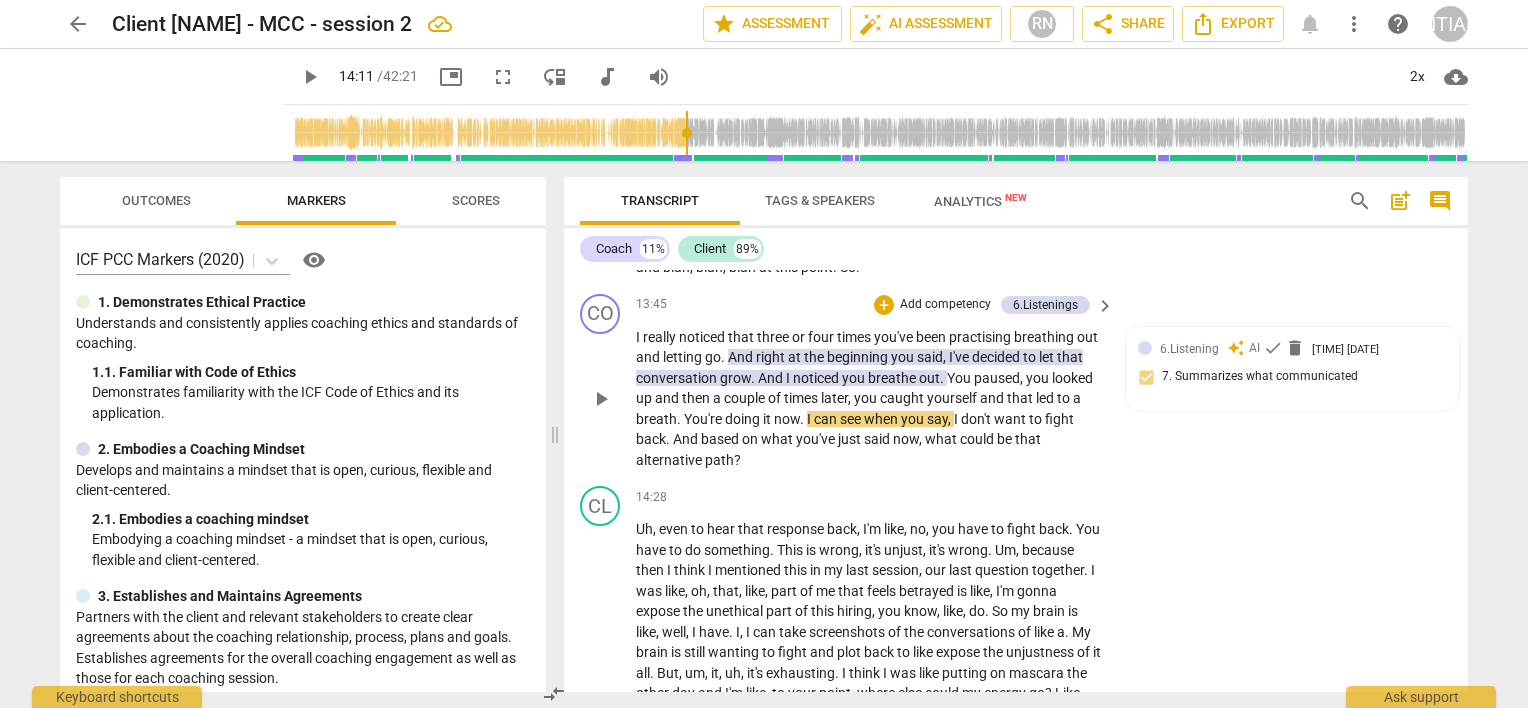 click on "." at bounding box center (754, 378) 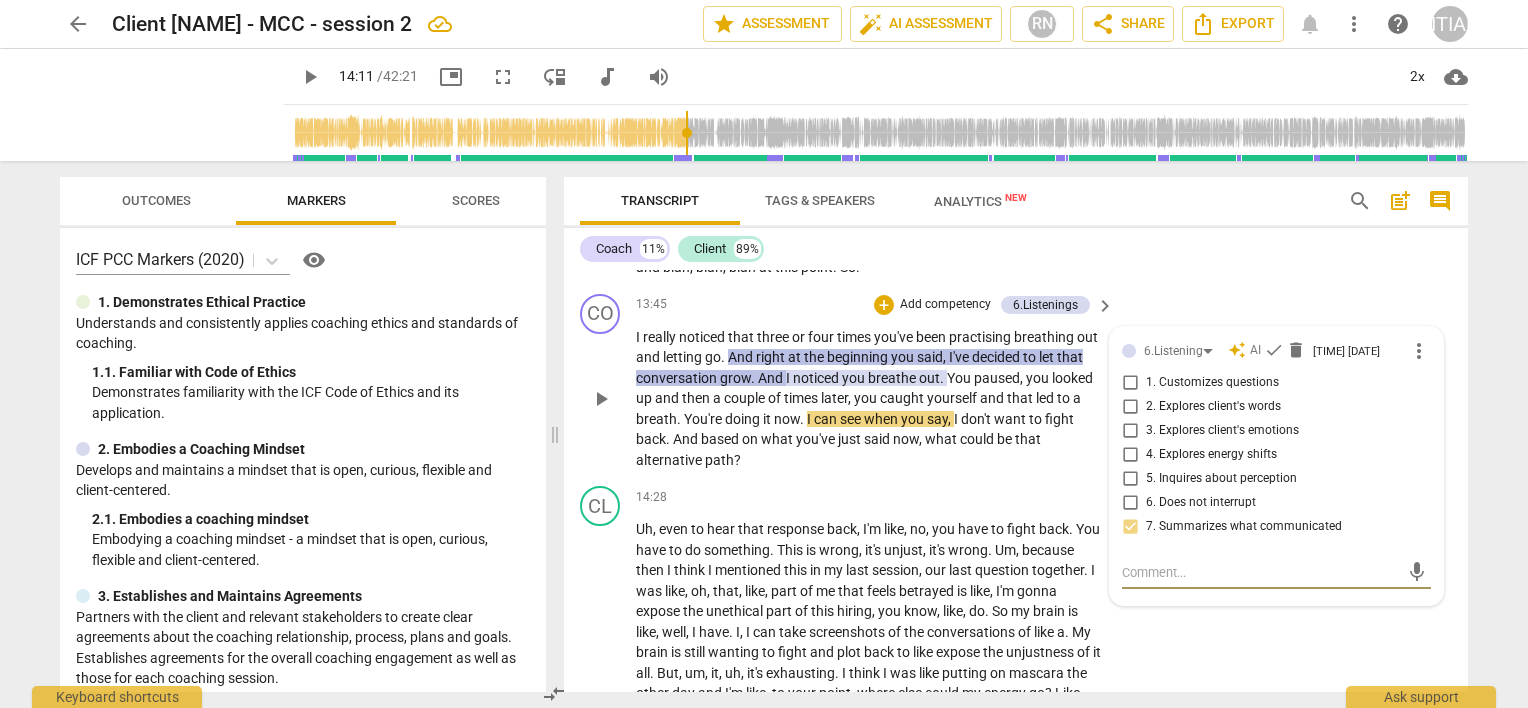 click on "." at bounding box center (754, 378) 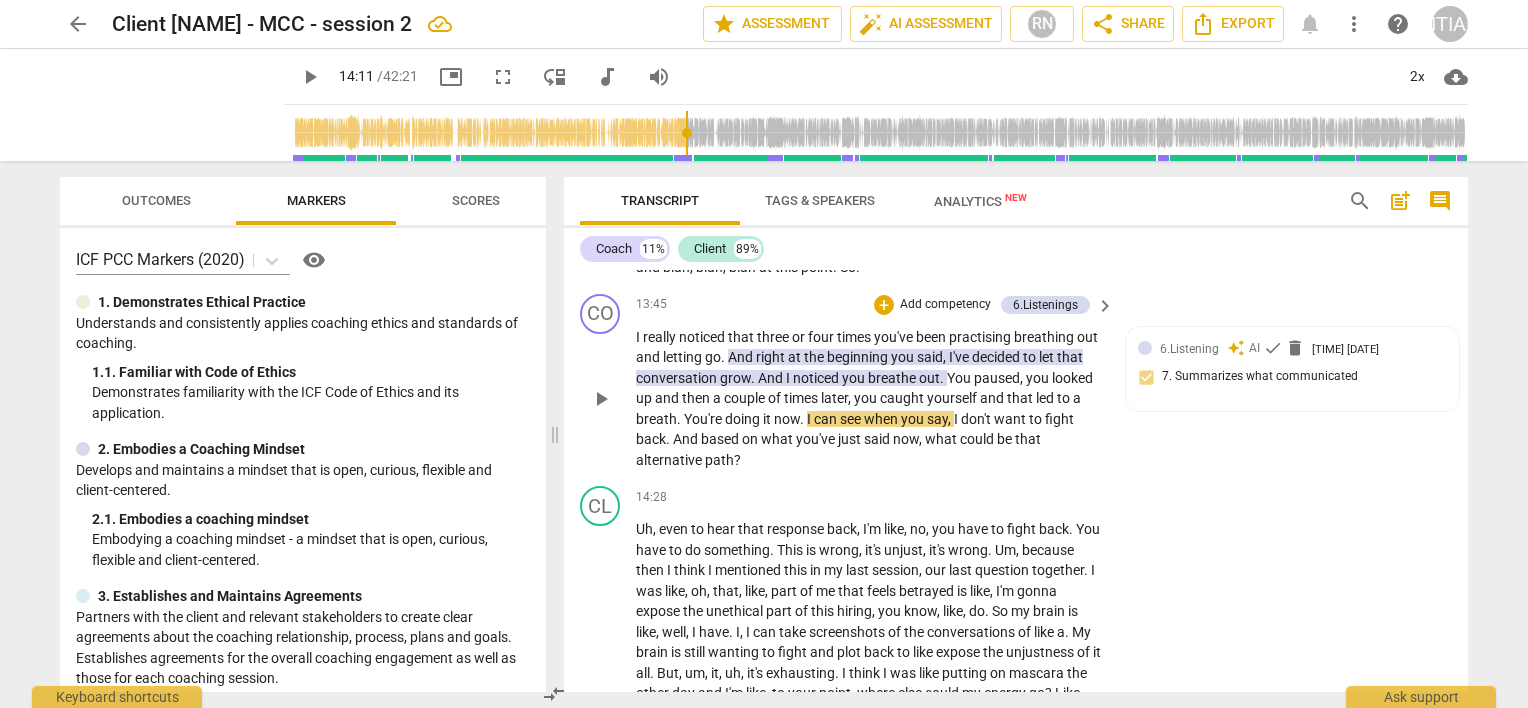 type 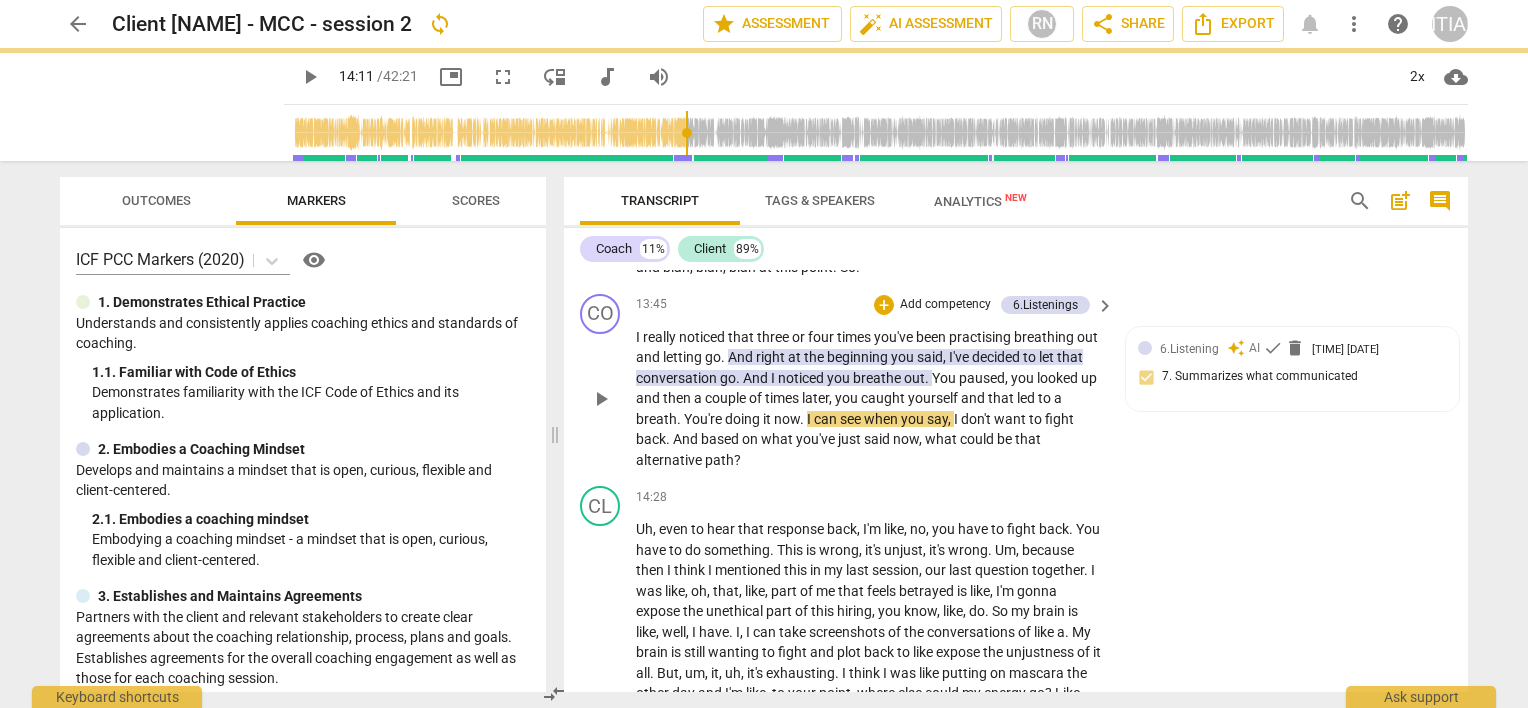 click on "CO play_arrow pause [TIME] + Add competency 6.Listenings keyboard_arrow_right I really noticed that three or four times you've been practising breathing out and letting go . And right at the beginning you said , I've decided to let that conversation go . And I noticed you breathe out . You paused , you looked up and then a couple of times later , you caught yourself and that led to a breath . You're doing it now . I can see when you say , I don't want to fight back . And based on what you've just said now , what could be that alternative path ? 6.Listening auto_awesome AI check delete [TIME] [DATE] 7. Summarizes what communicated" at bounding box center (1016, 382) 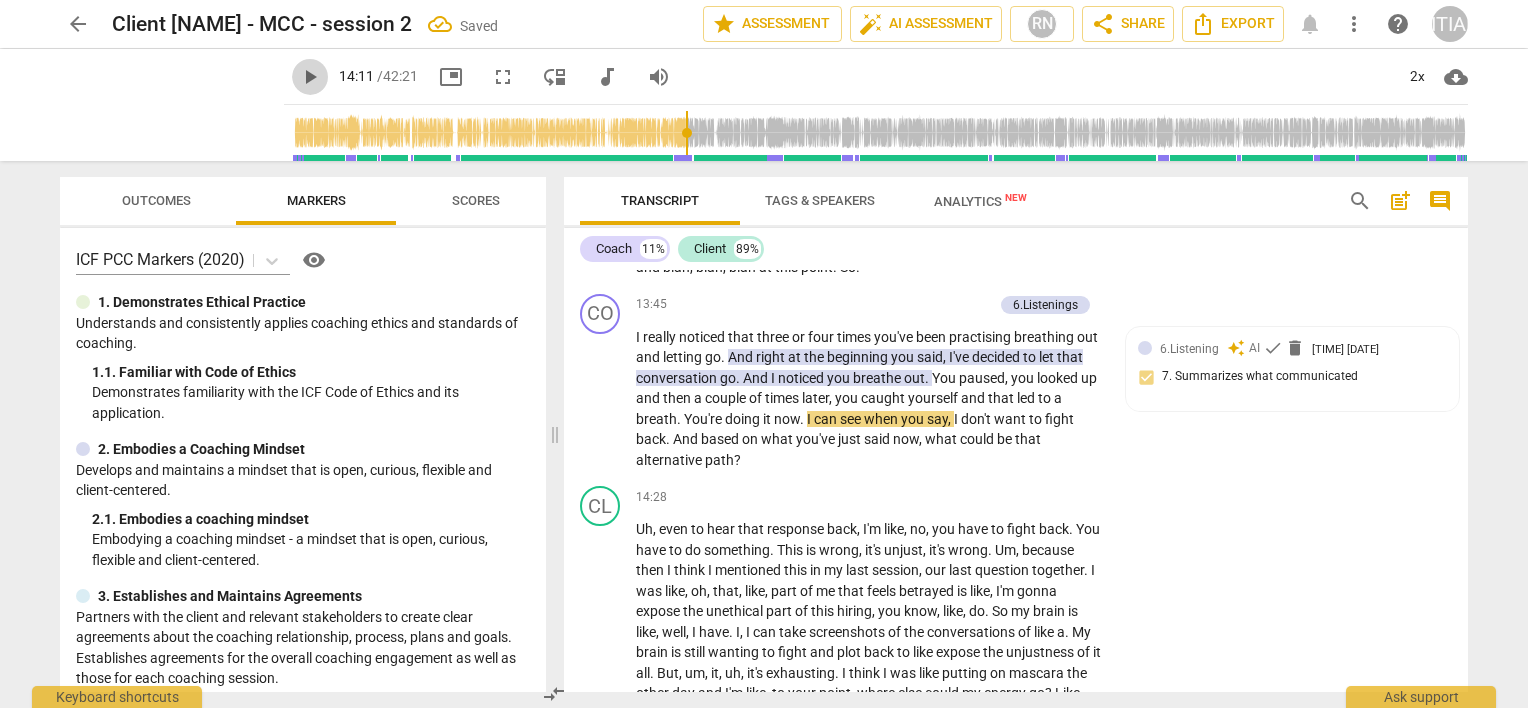 click on "play_arrow" at bounding box center (310, 77) 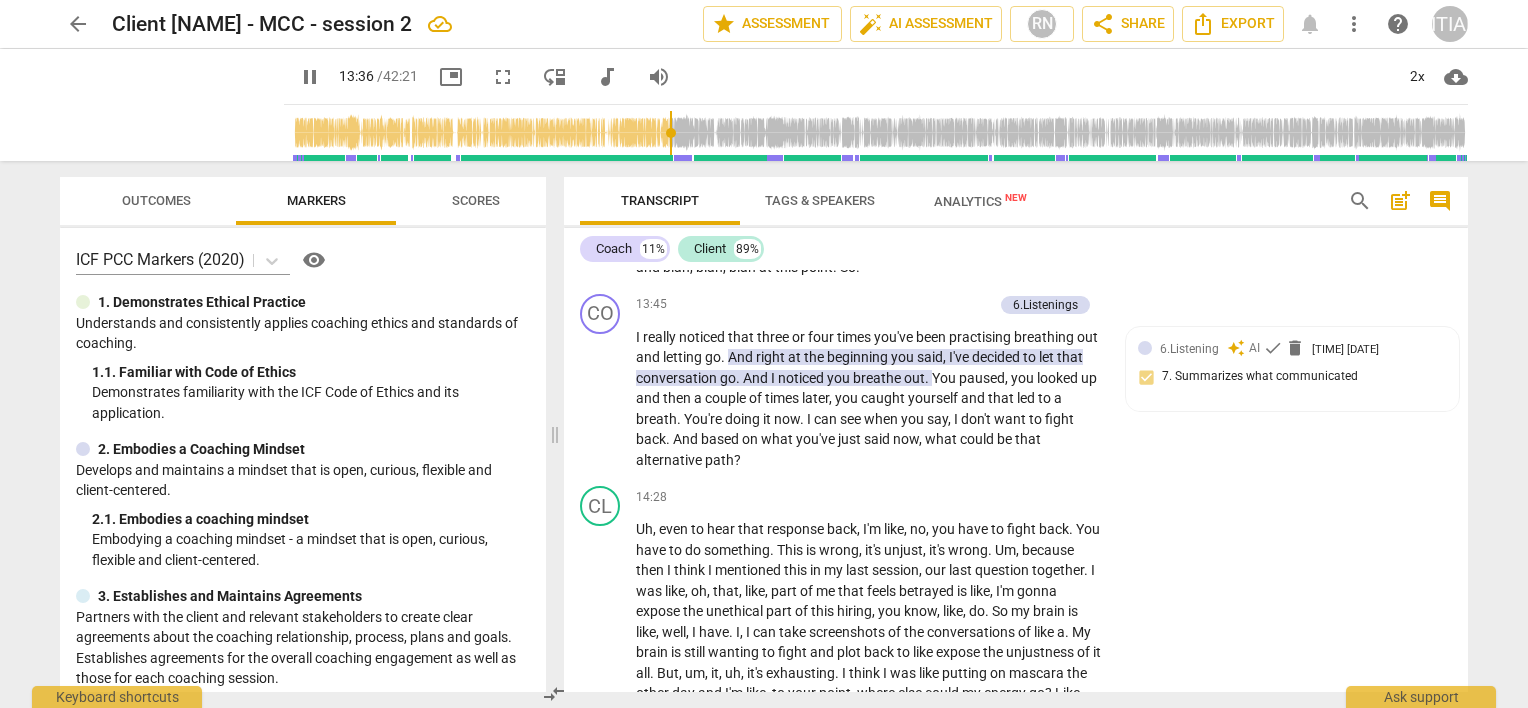 click at bounding box center [880, 133] 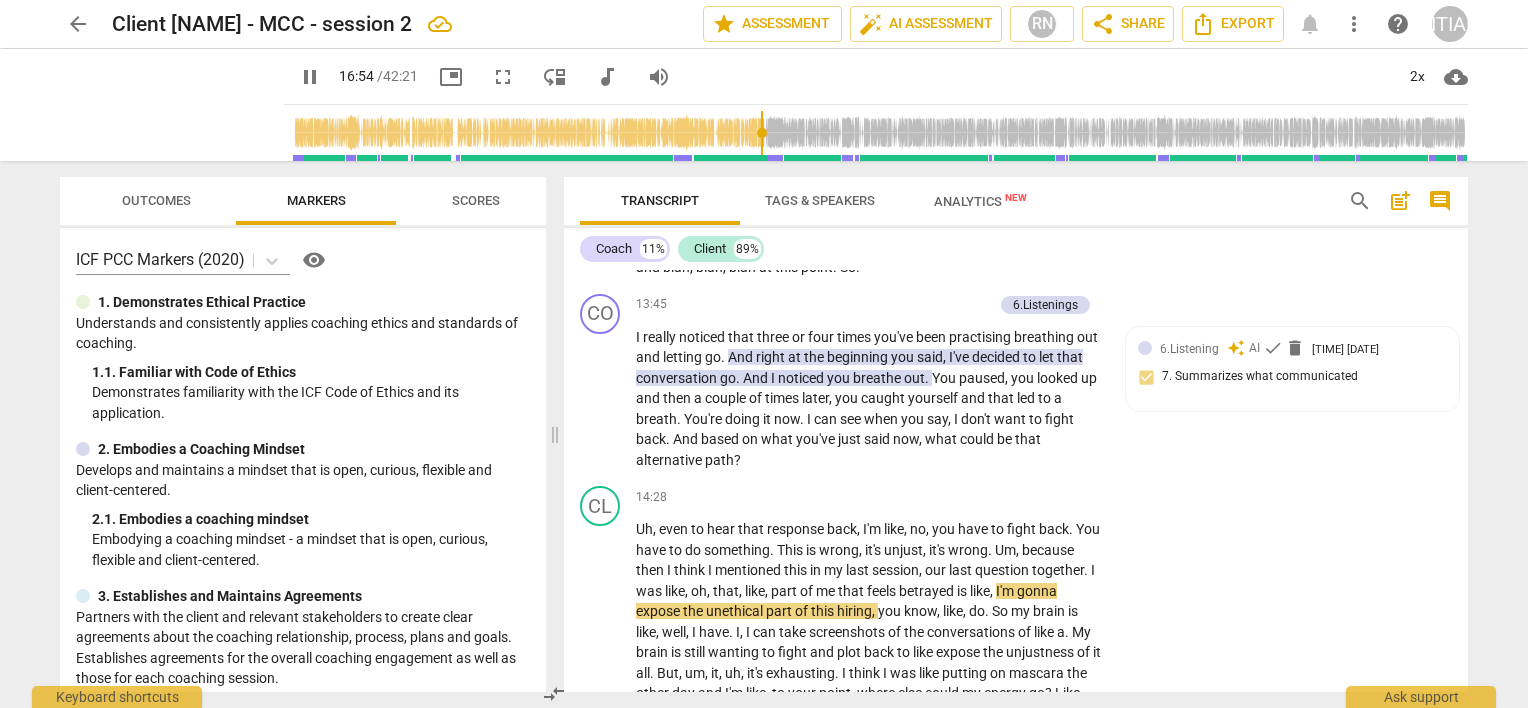 click at bounding box center (880, 133) 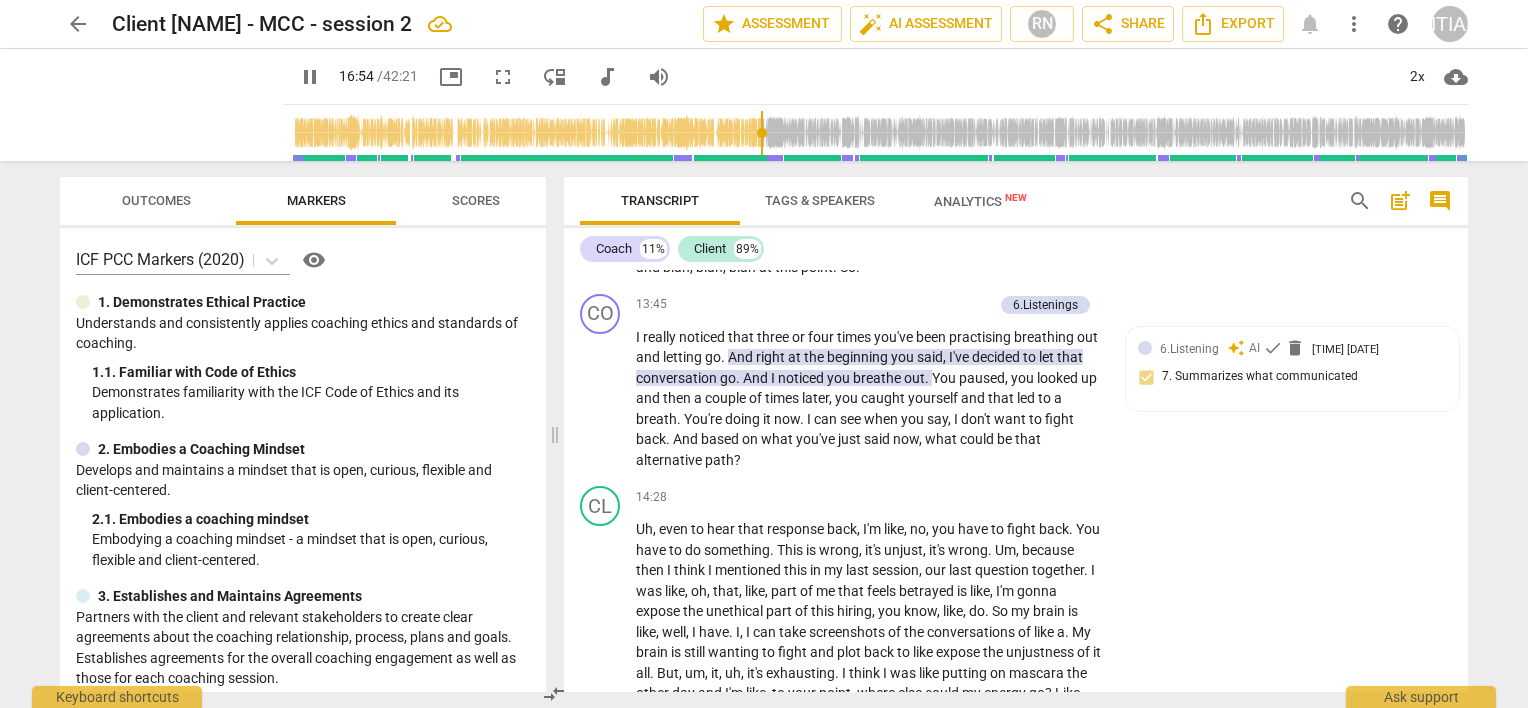 scroll, scrollTop: 4483, scrollLeft: 0, axis: vertical 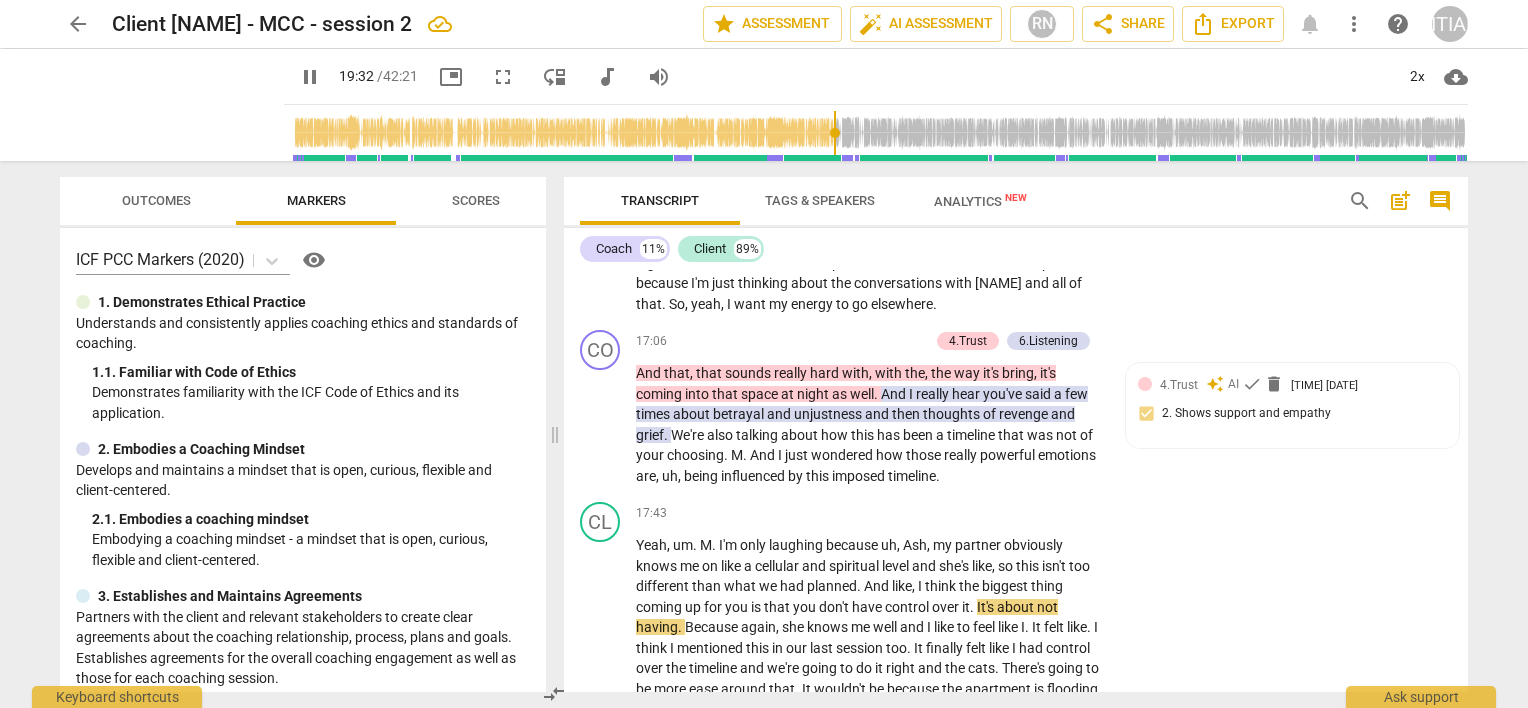 click at bounding box center (880, 133) 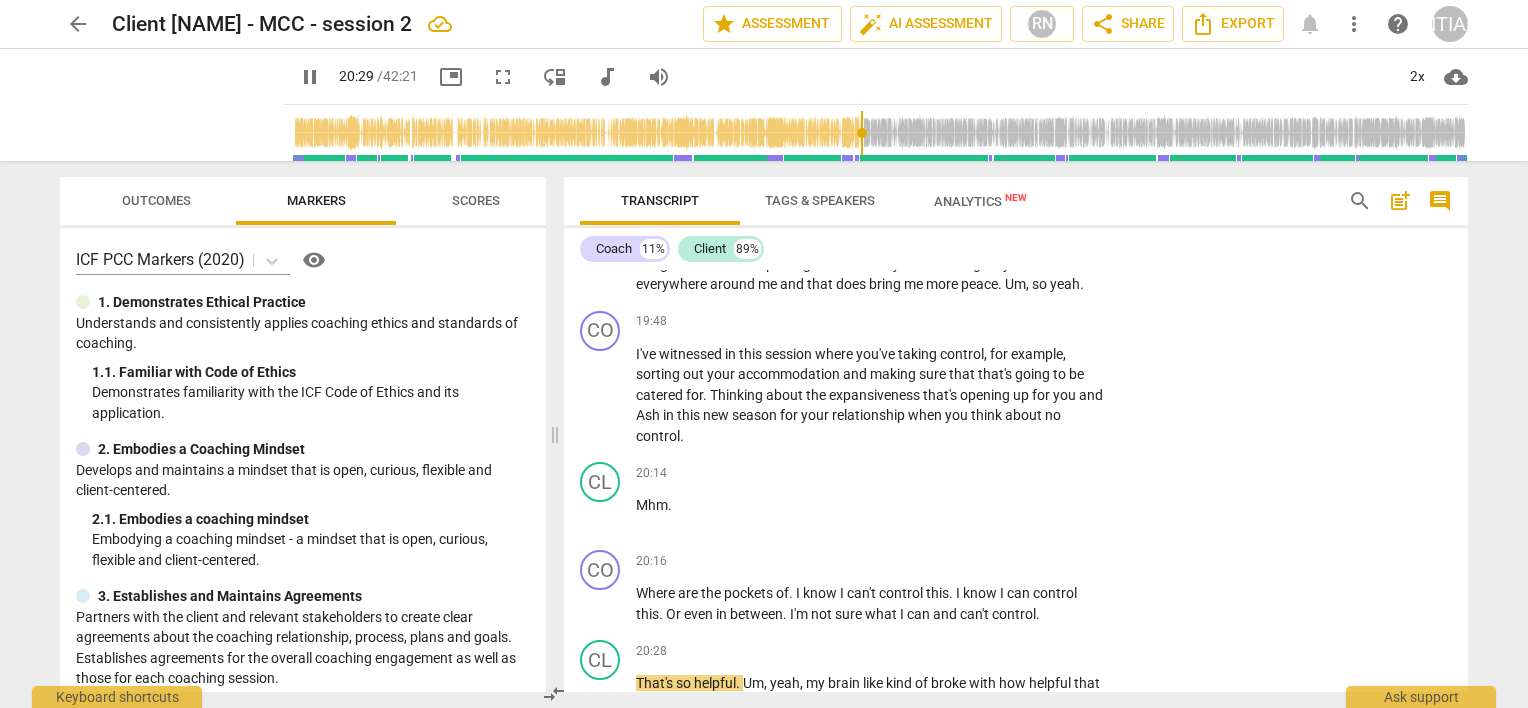 scroll, scrollTop: 5552, scrollLeft: 0, axis: vertical 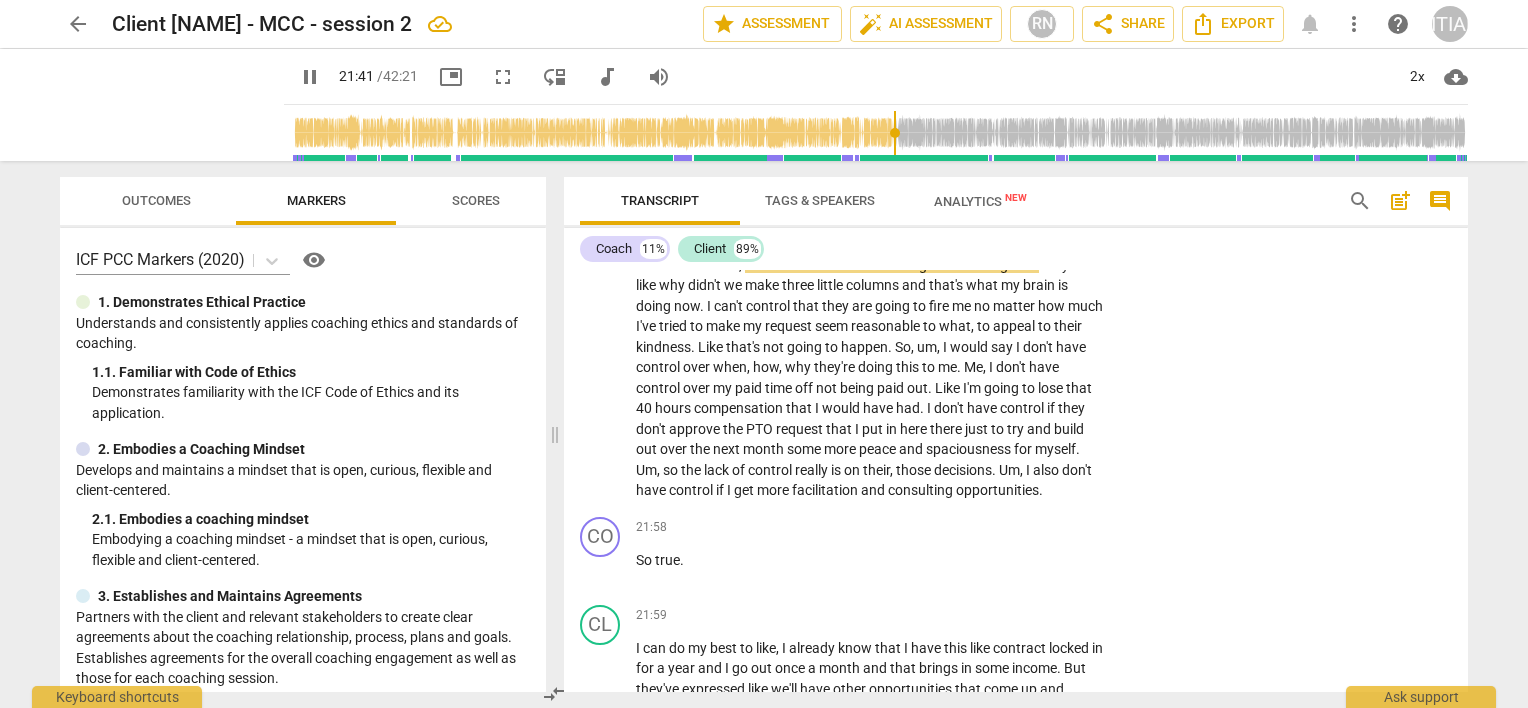 click at bounding box center [880, 133] 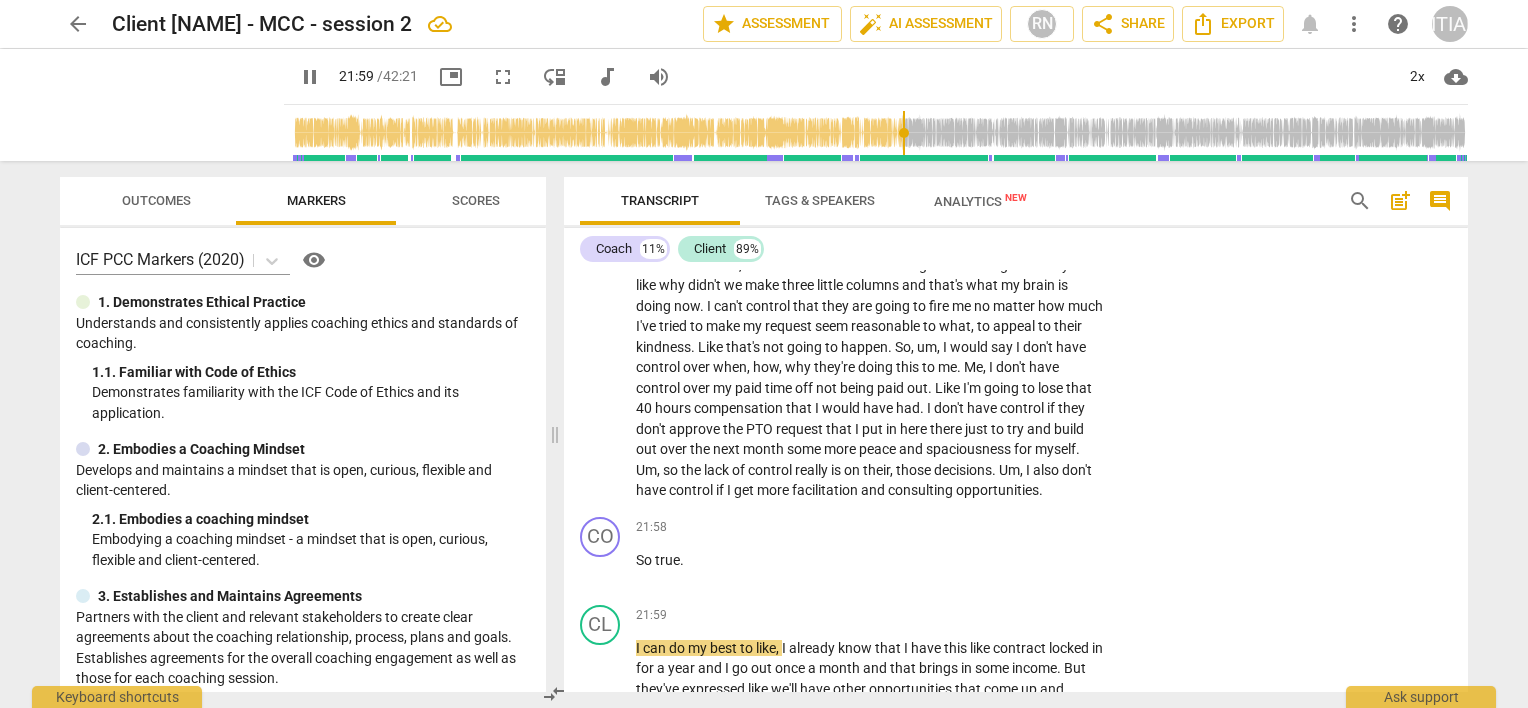 scroll, scrollTop: 5976, scrollLeft: 0, axis: vertical 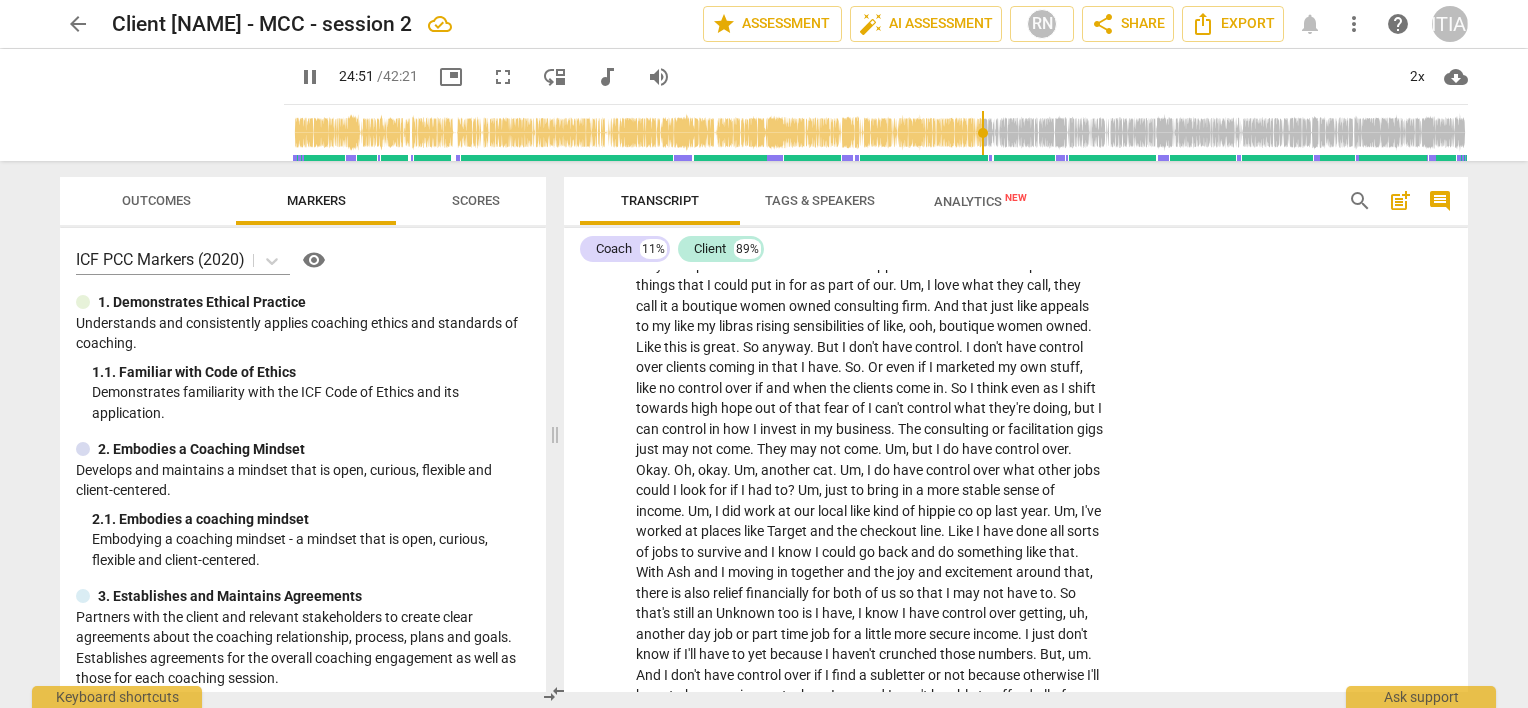 click at bounding box center (880, 133) 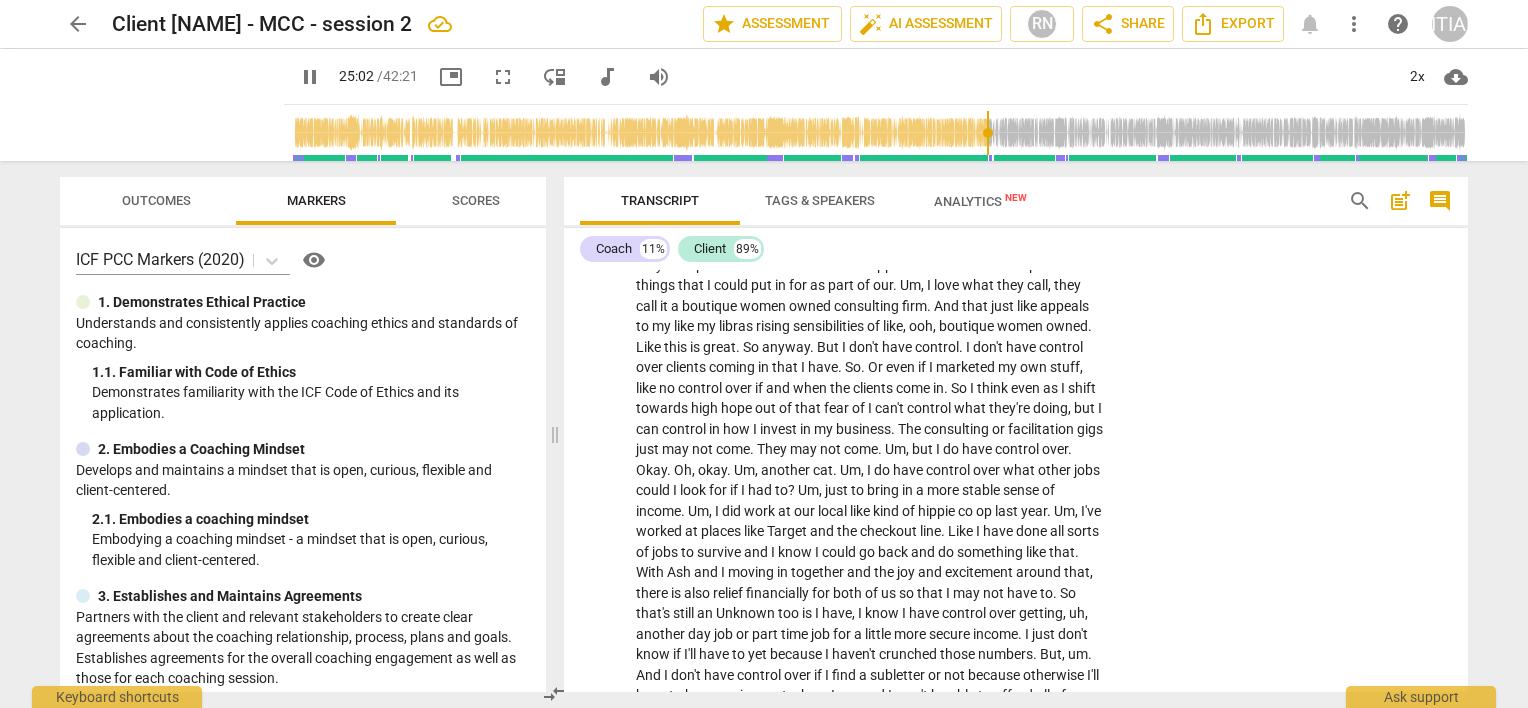 scroll, scrollTop: 6550, scrollLeft: 0, axis: vertical 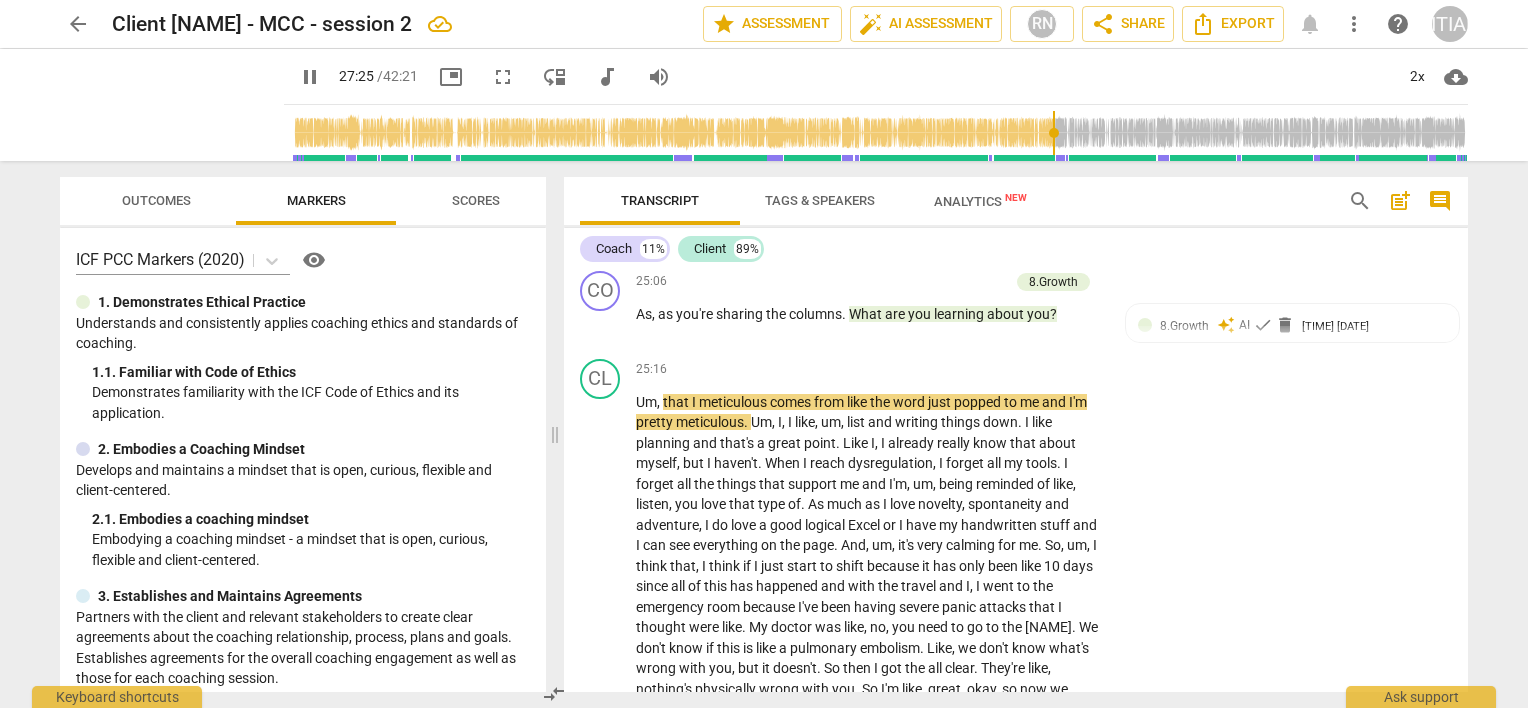 click at bounding box center (880, 133) 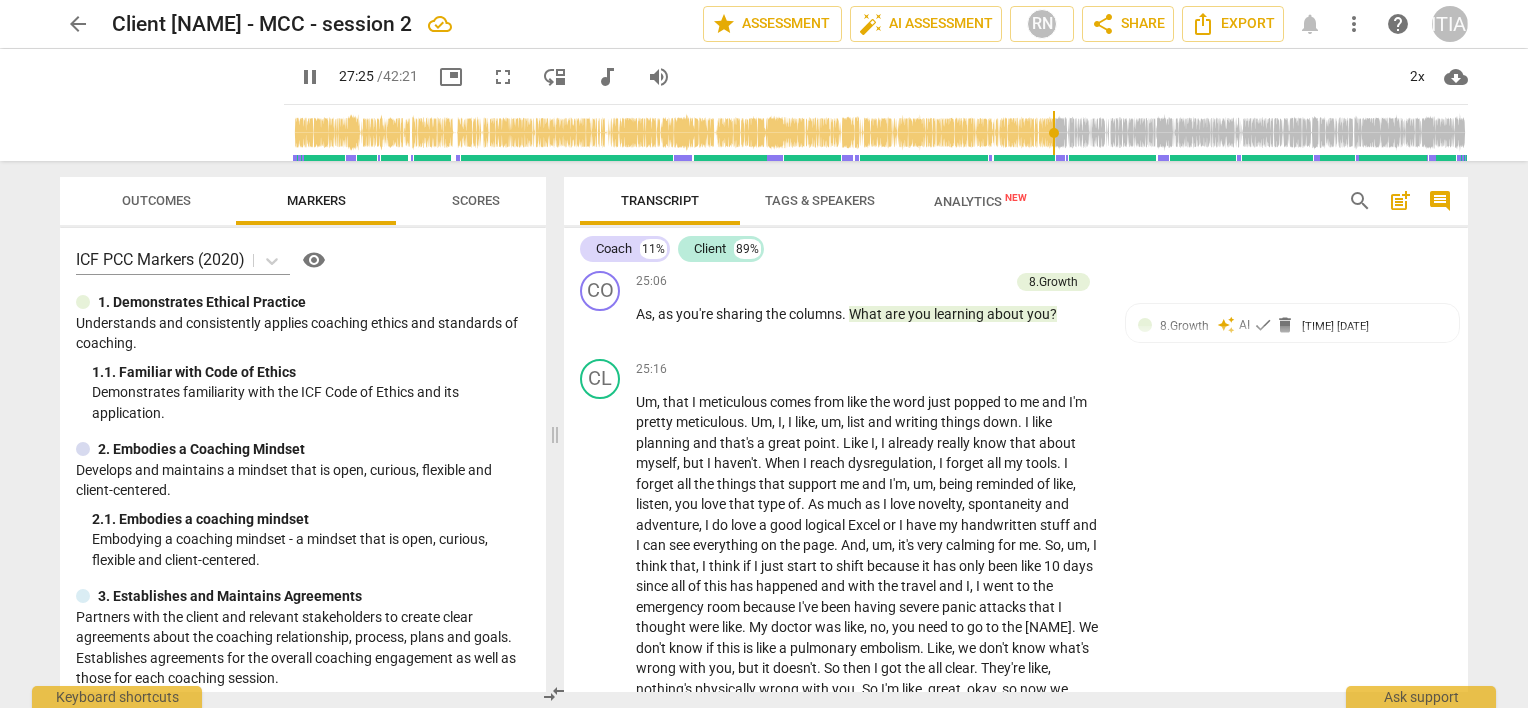 scroll, scrollTop: 7157, scrollLeft: 0, axis: vertical 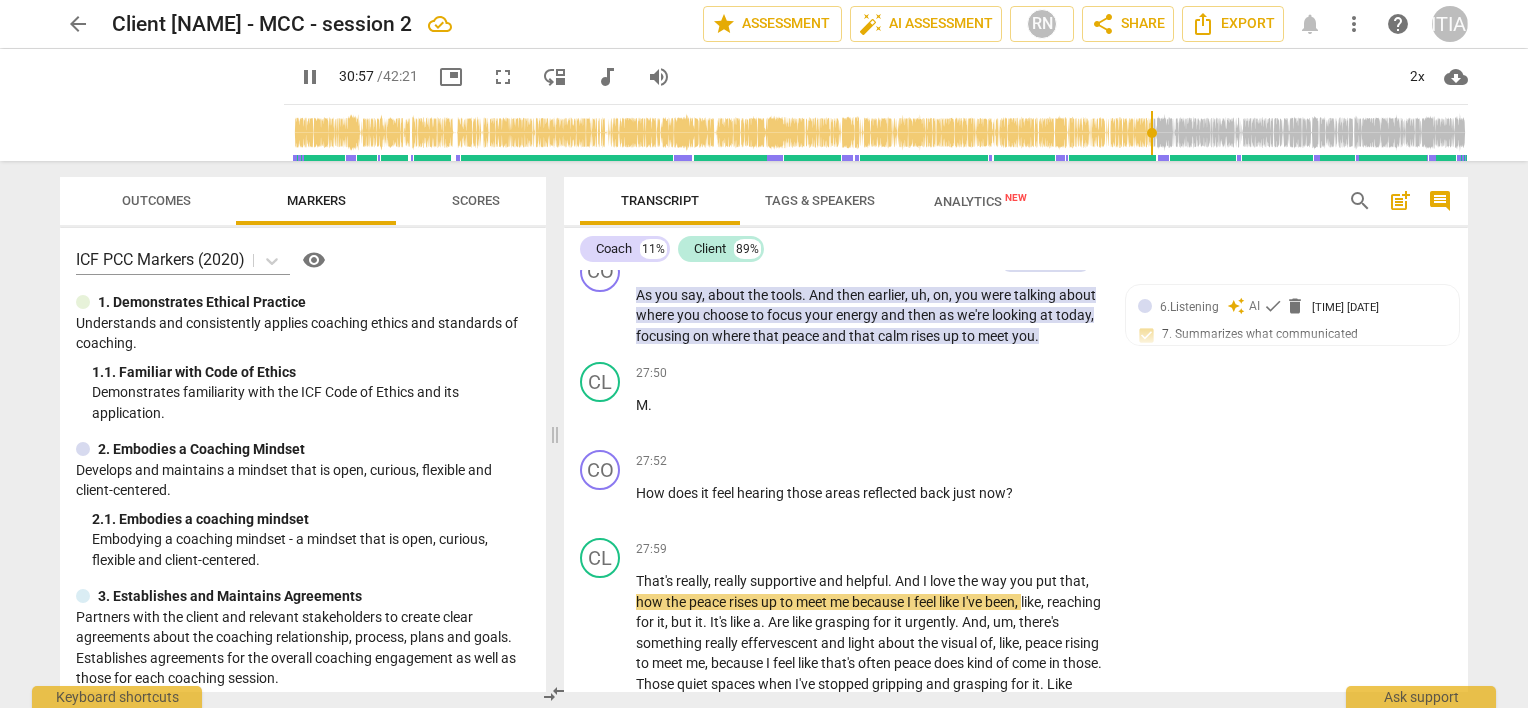 click at bounding box center [880, 133] 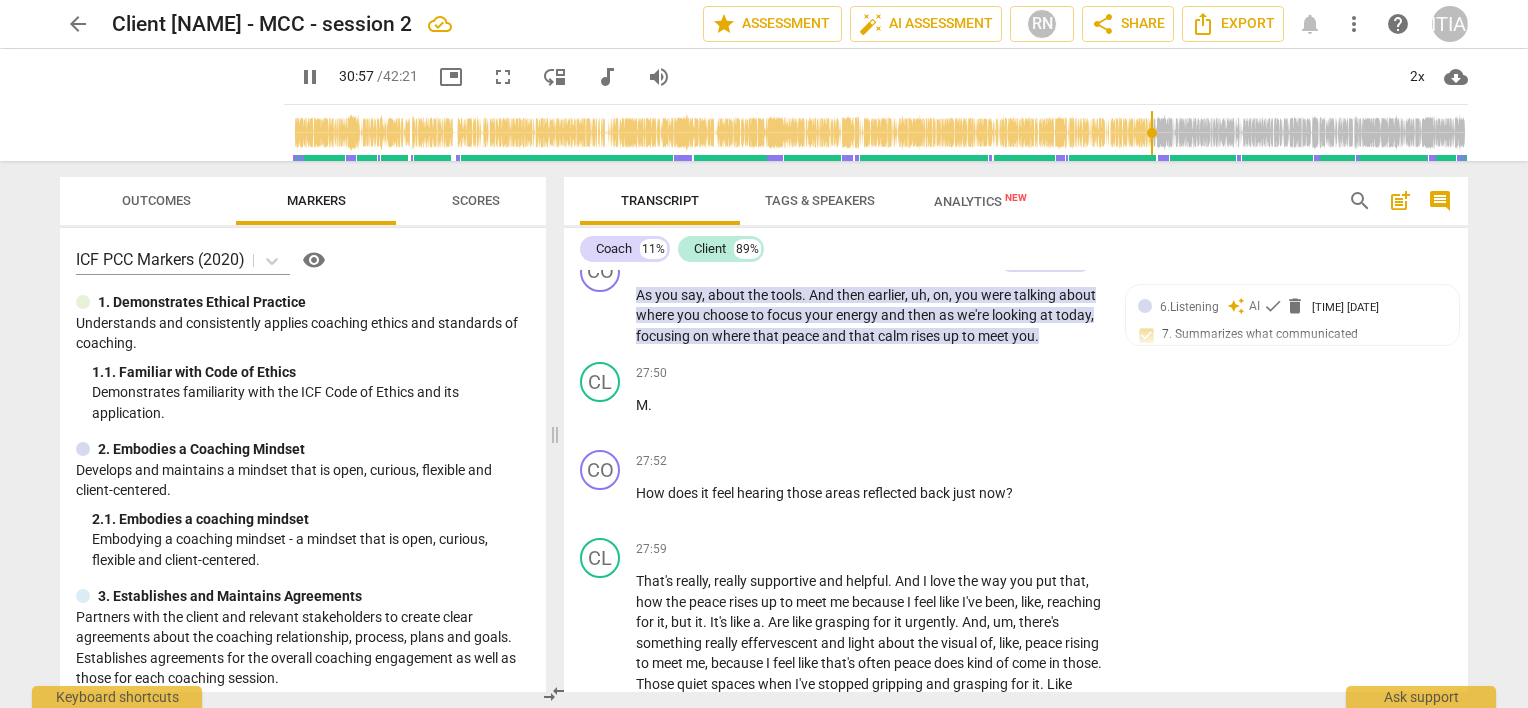 scroll, scrollTop: 8045, scrollLeft: 0, axis: vertical 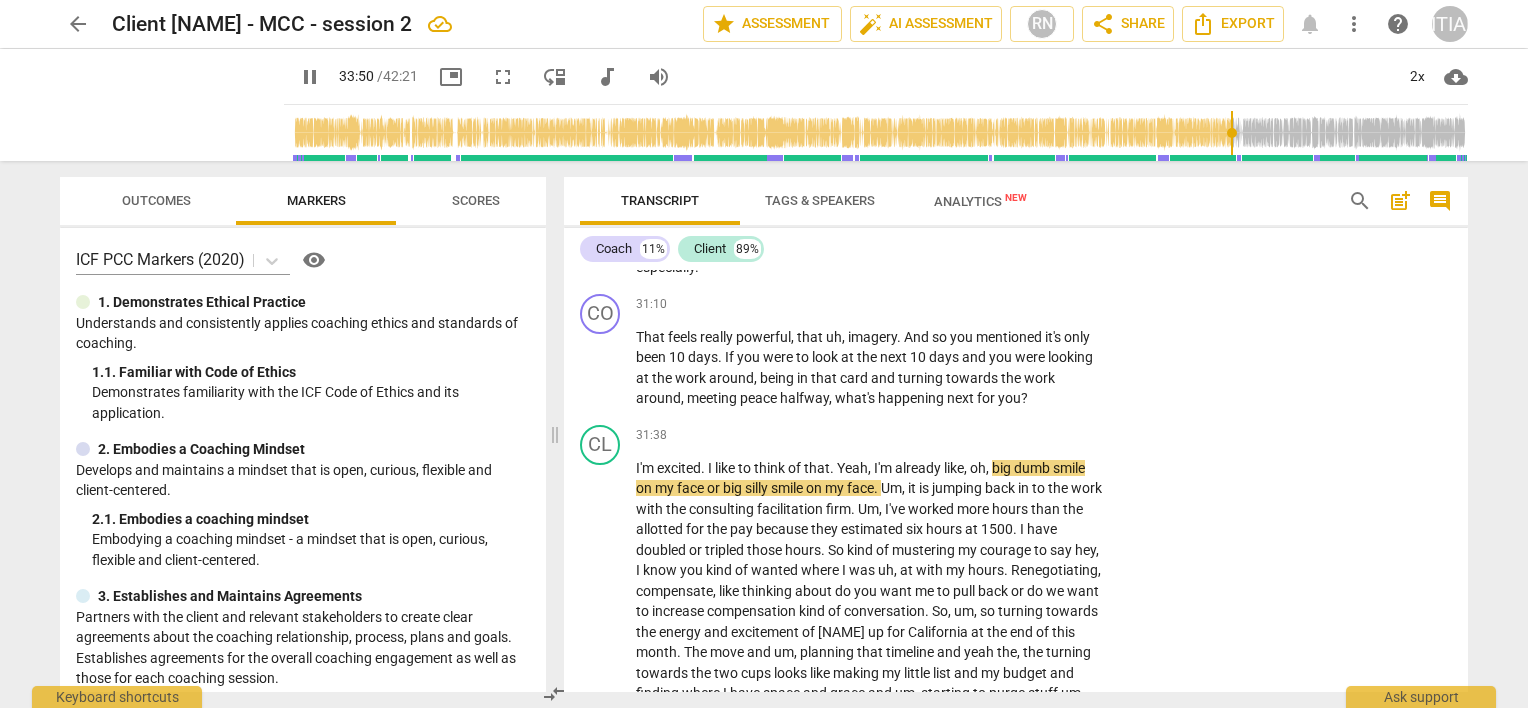 click at bounding box center [880, 133] 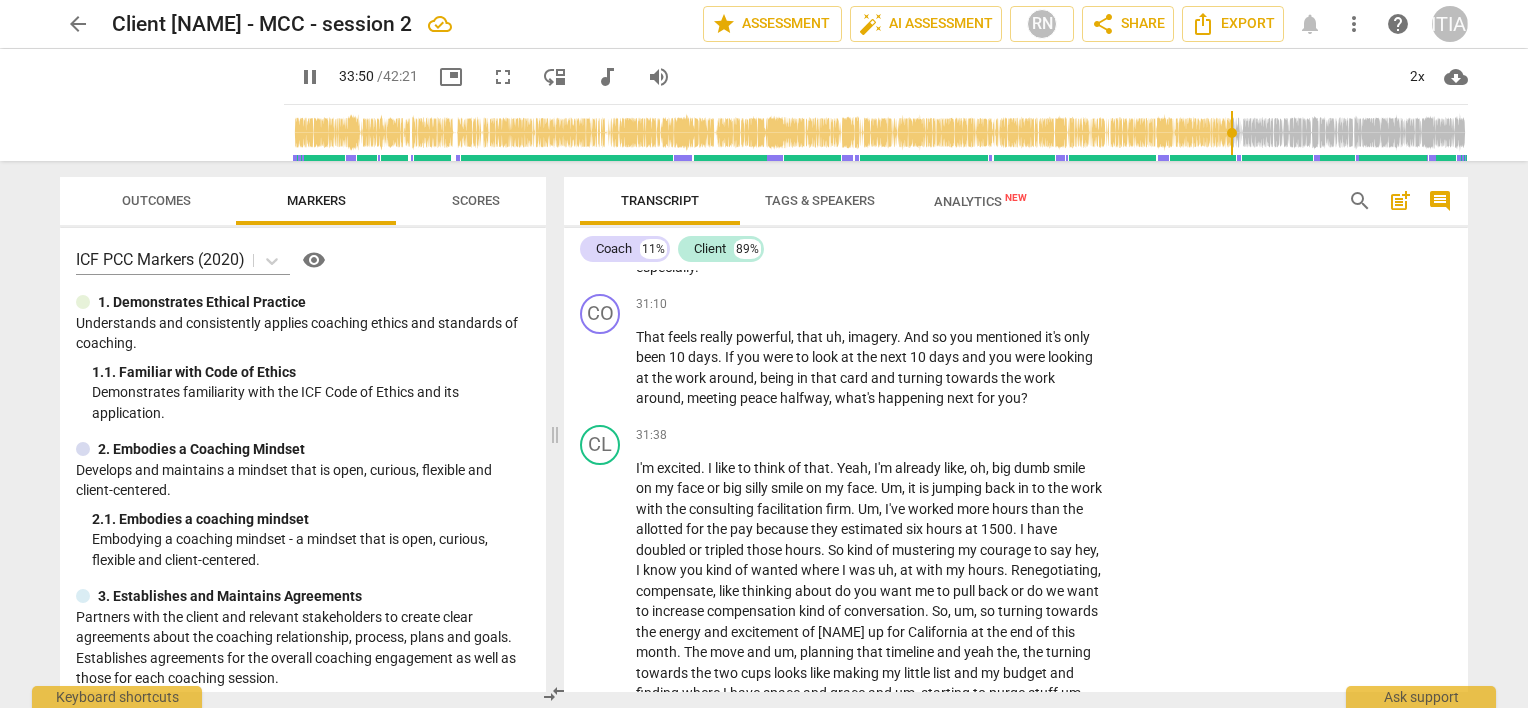 scroll, scrollTop: 8676, scrollLeft: 0, axis: vertical 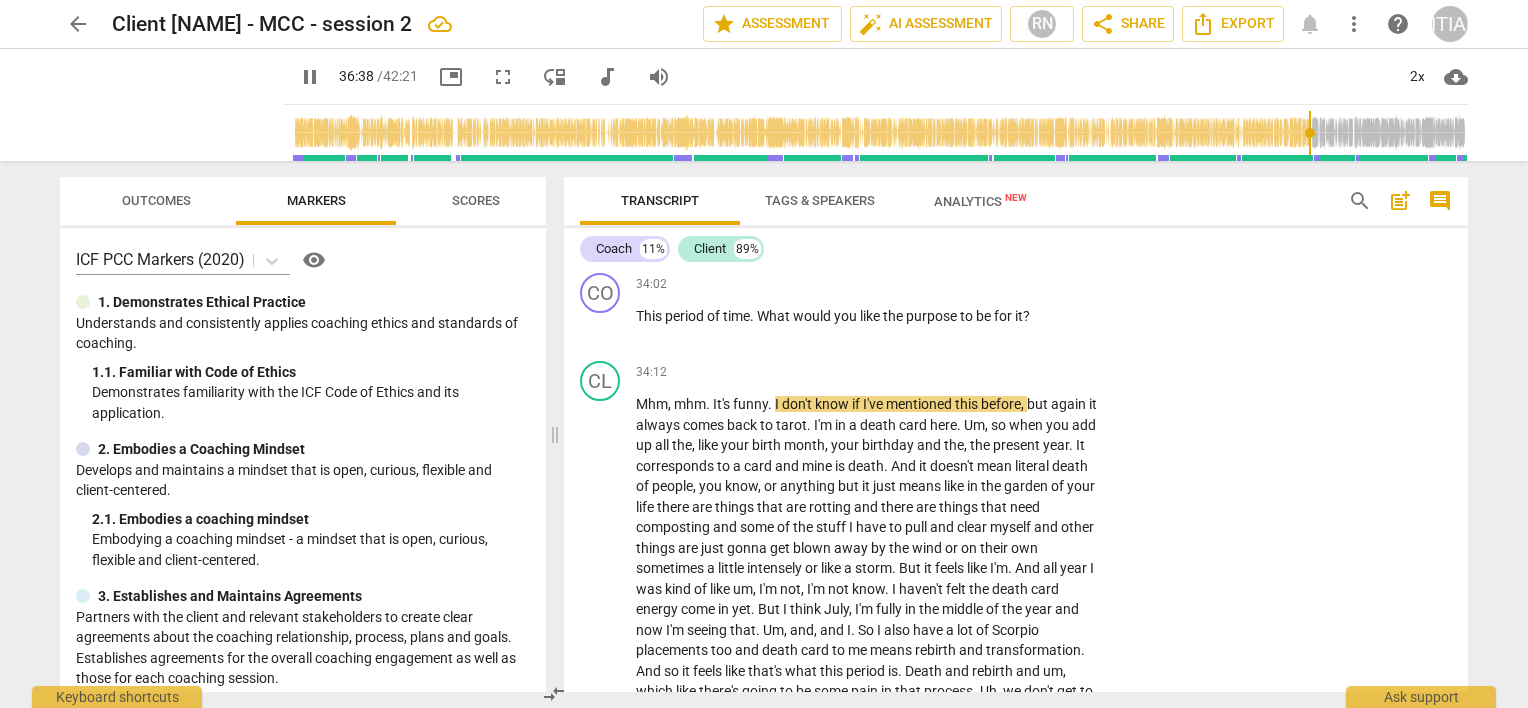 click at bounding box center [880, 133] 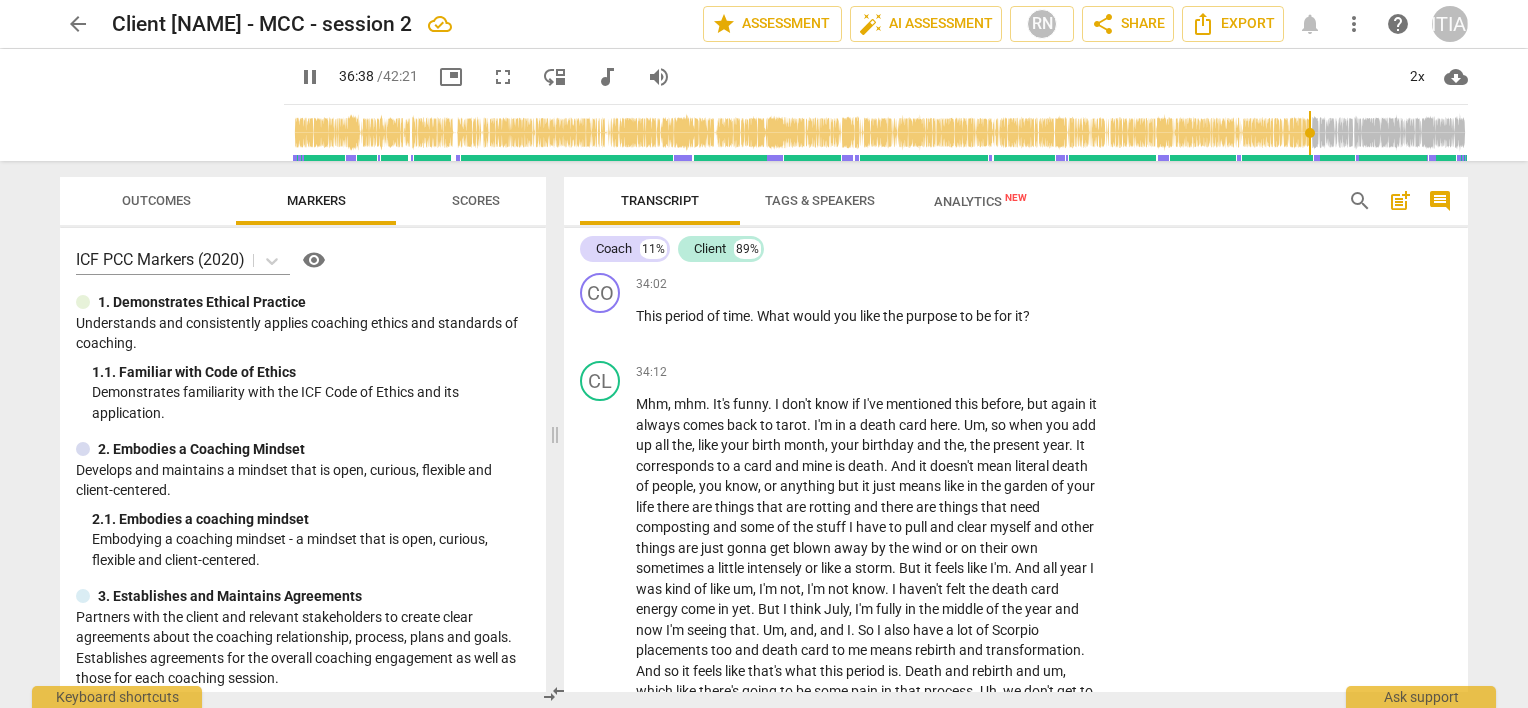 scroll, scrollTop: 9345, scrollLeft: 0, axis: vertical 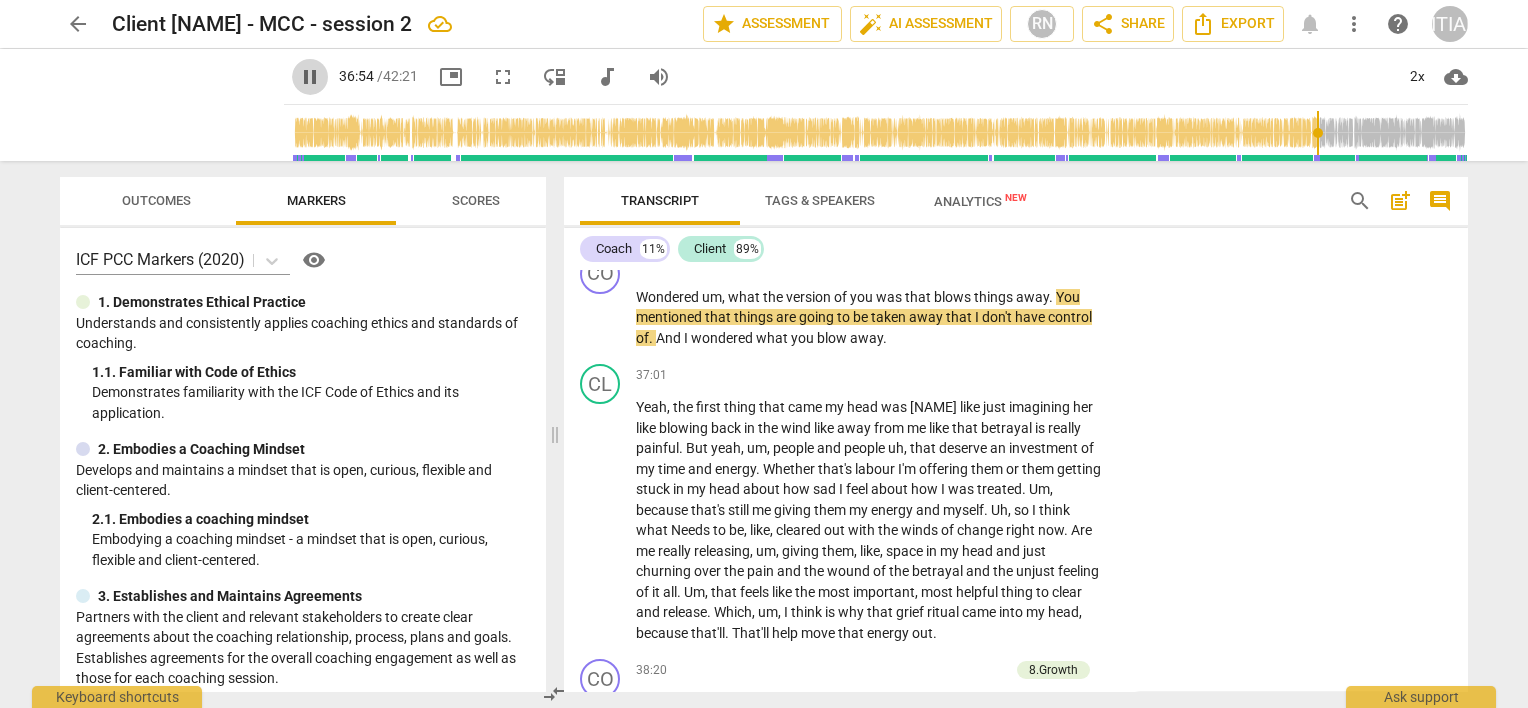 click on "pause" at bounding box center [310, 77] 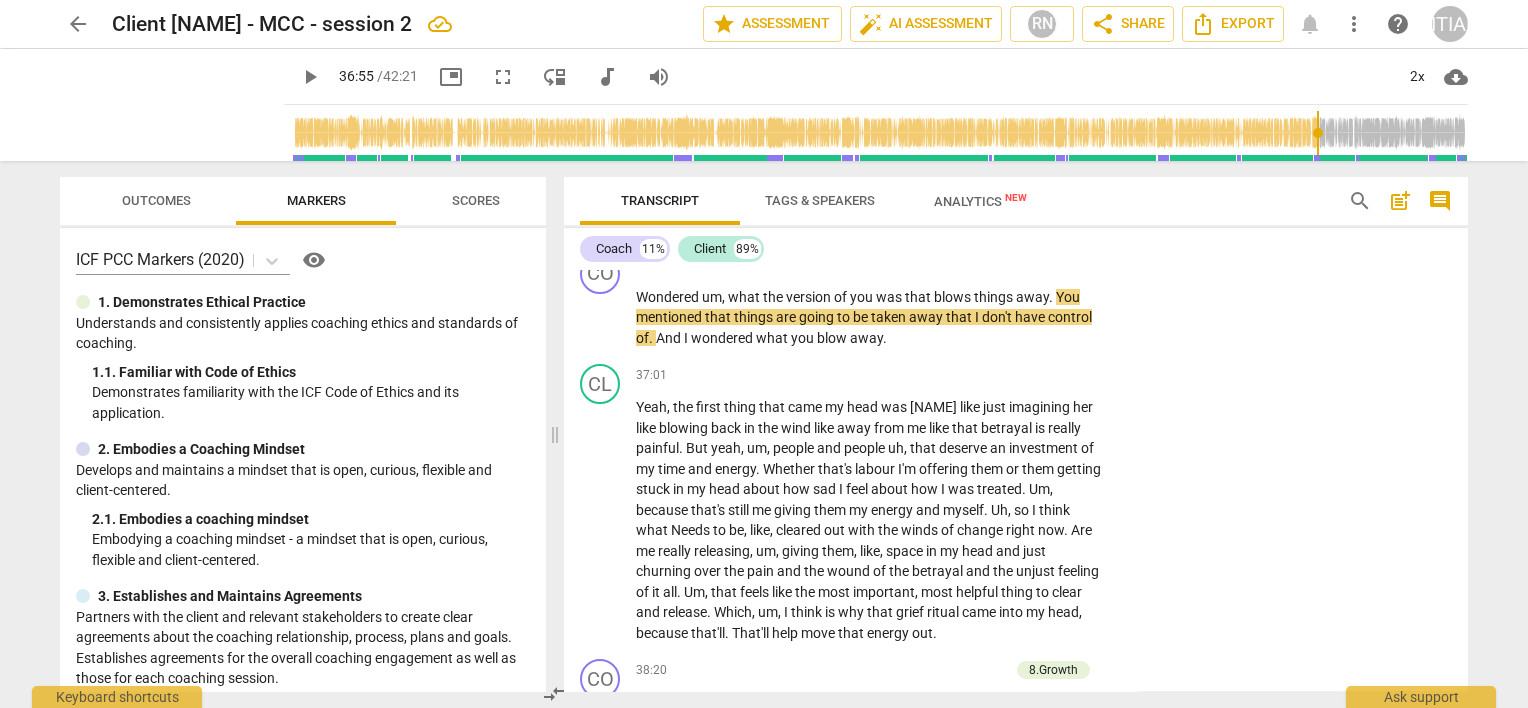 type on "2216" 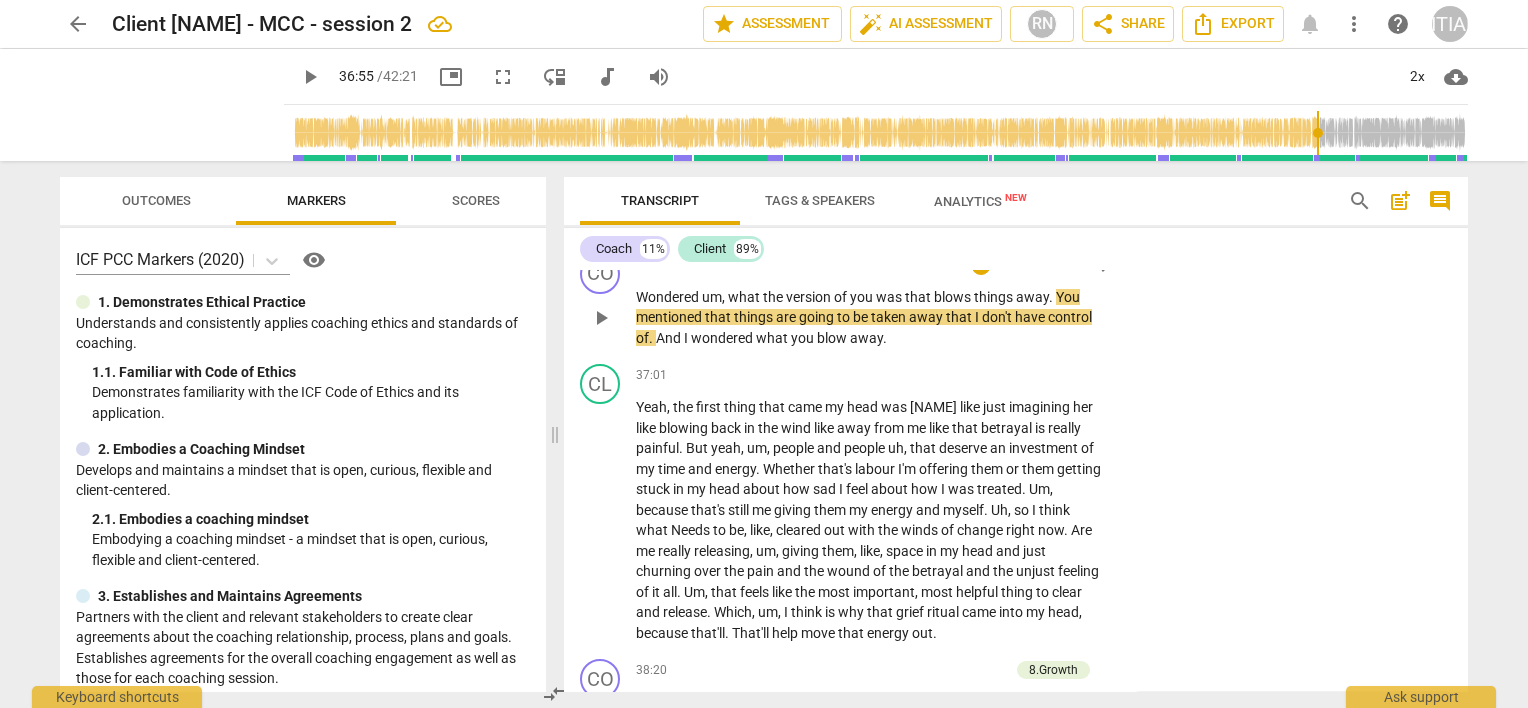 click on "Wondered" at bounding box center (669, 297) 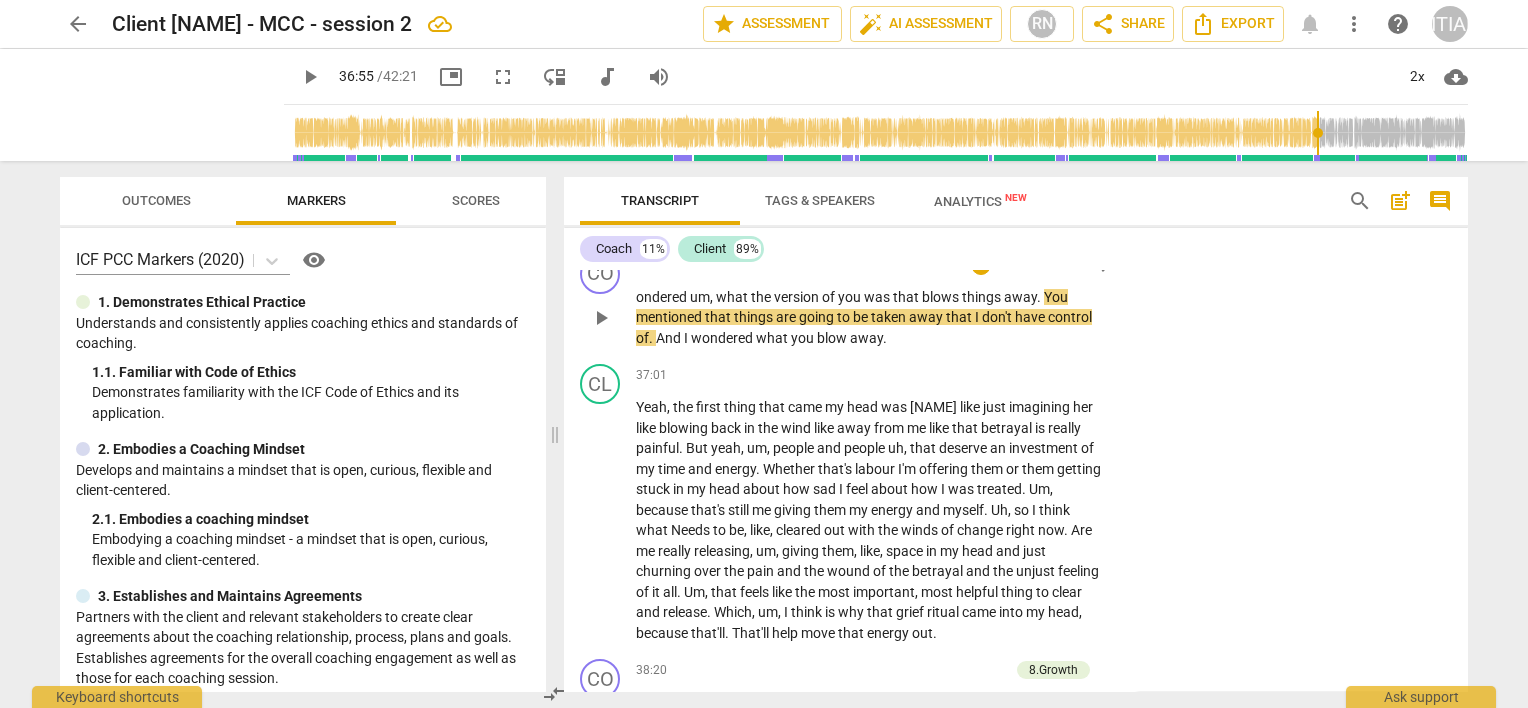type 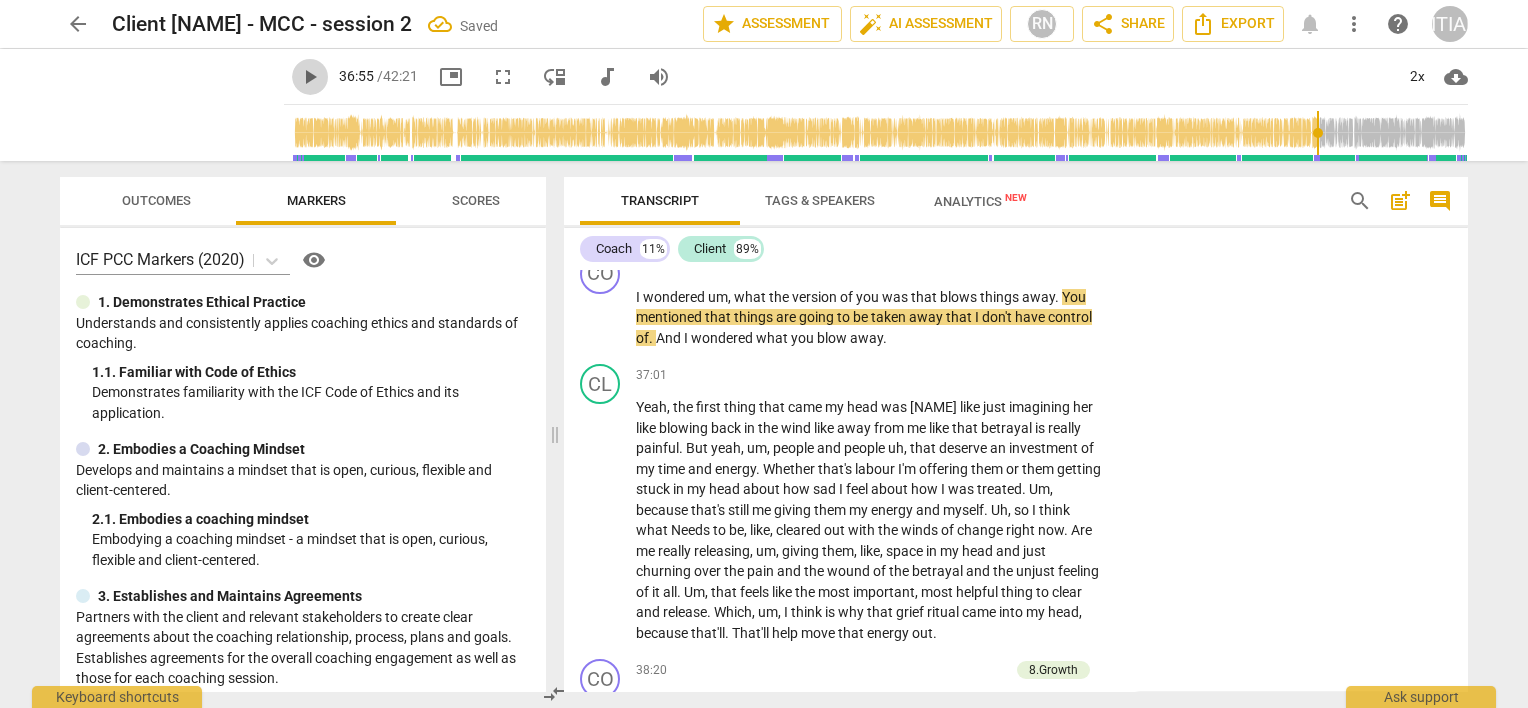 click on "play_arrow" at bounding box center [310, 77] 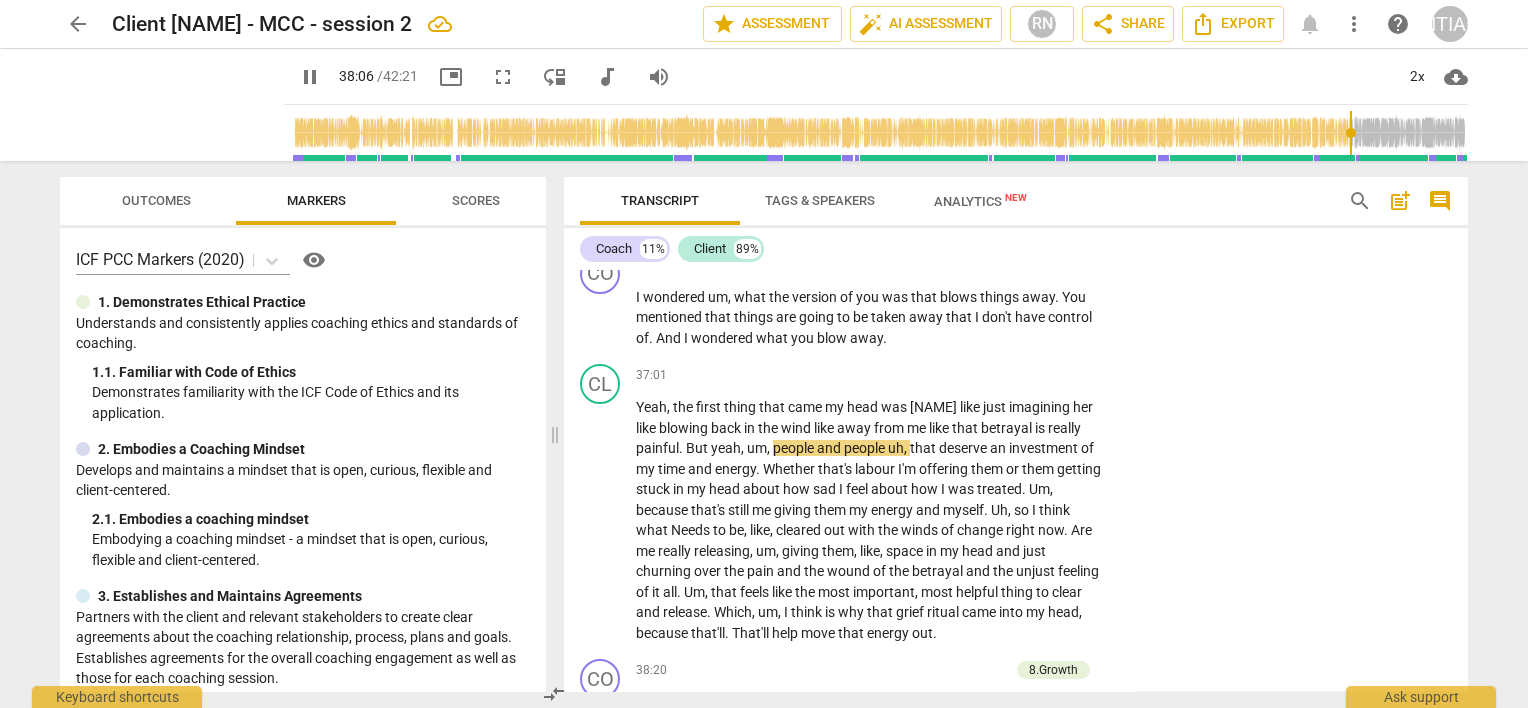 click at bounding box center (880, 133) 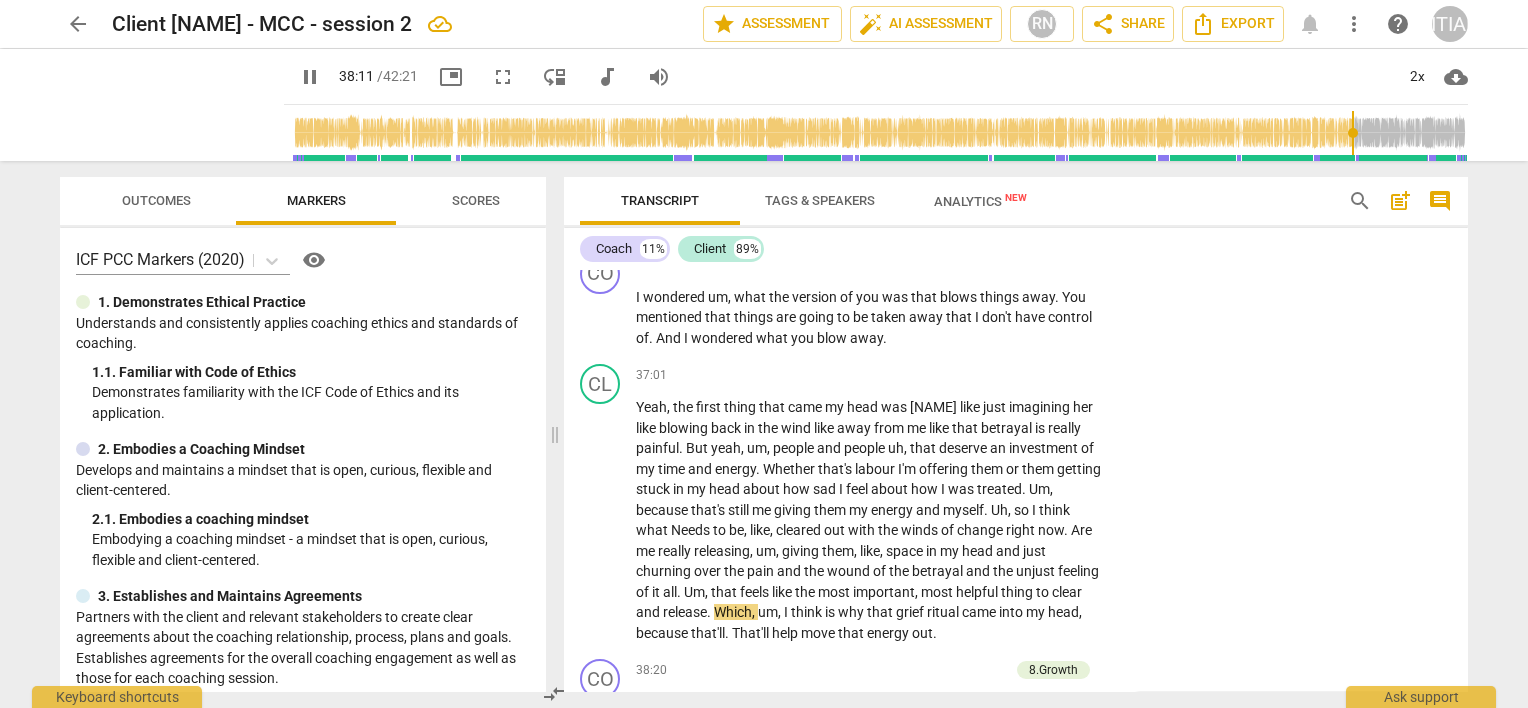 scroll, scrollTop: 9771, scrollLeft: 0, axis: vertical 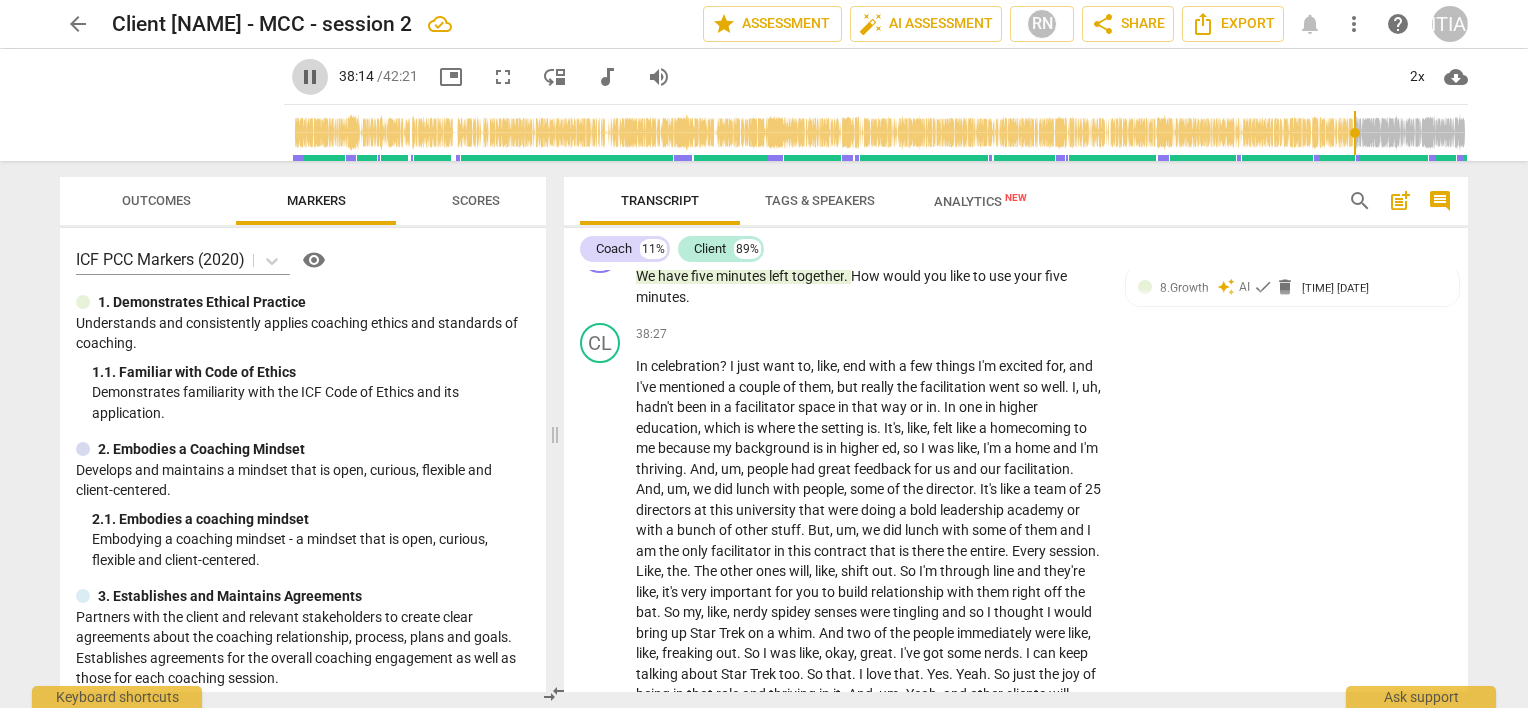 click on "pause" at bounding box center (310, 77) 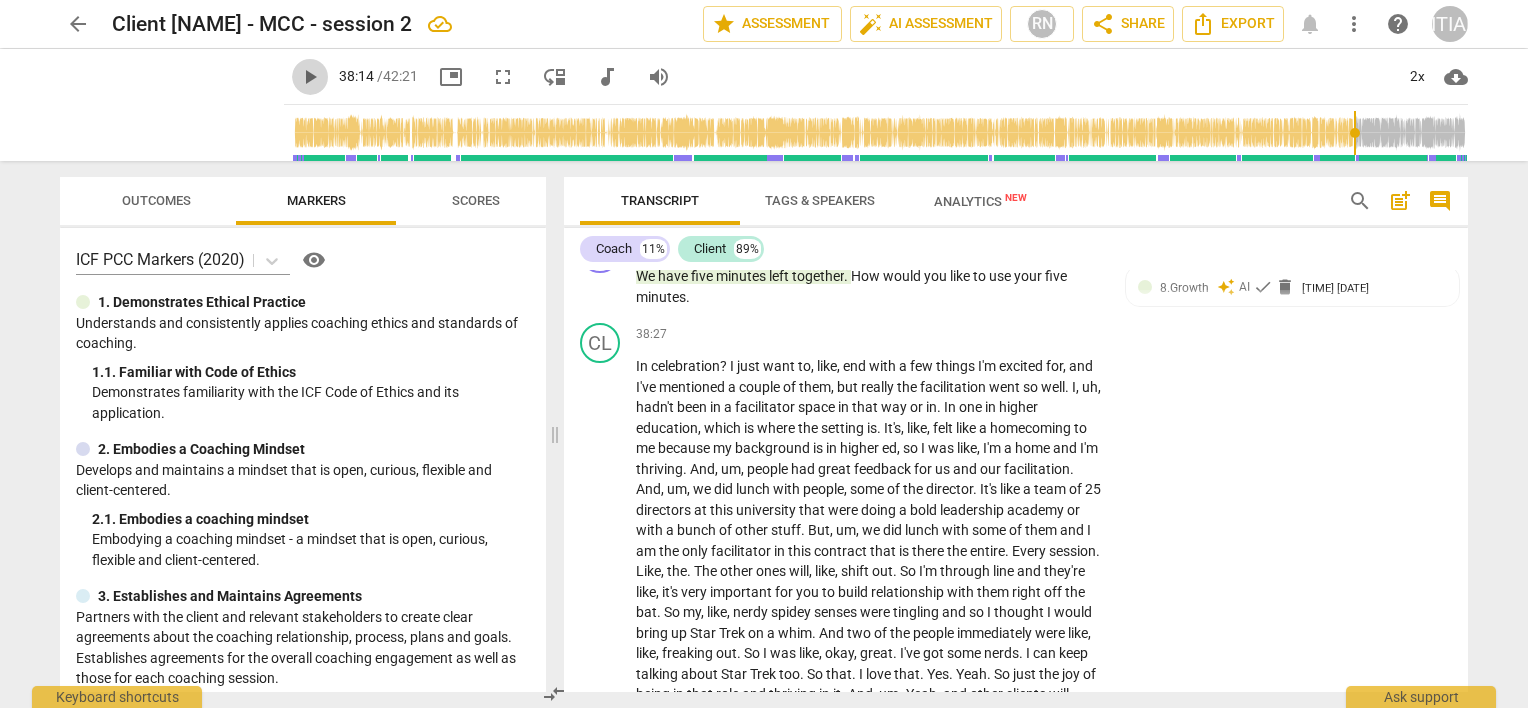 click on "play_arrow" at bounding box center [310, 77] 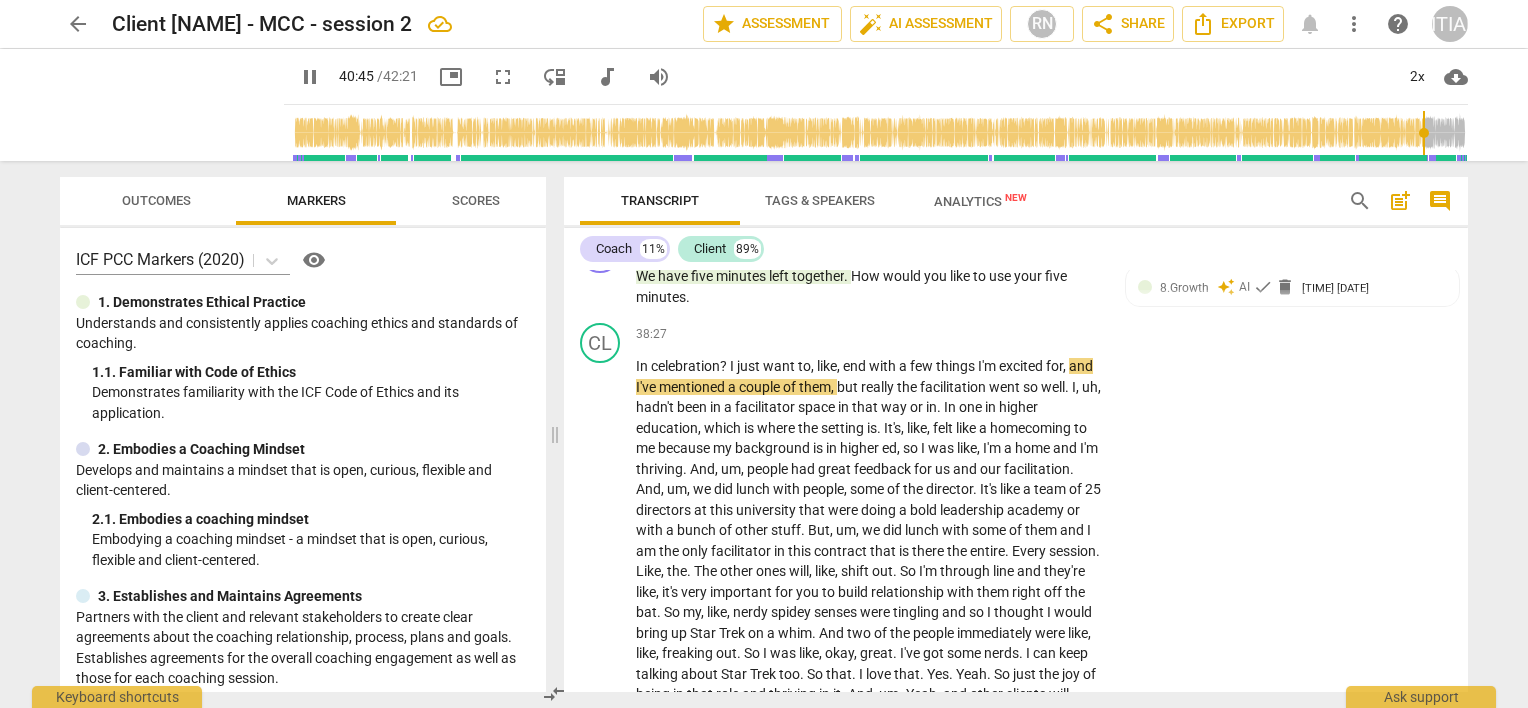 click at bounding box center [880, 133] 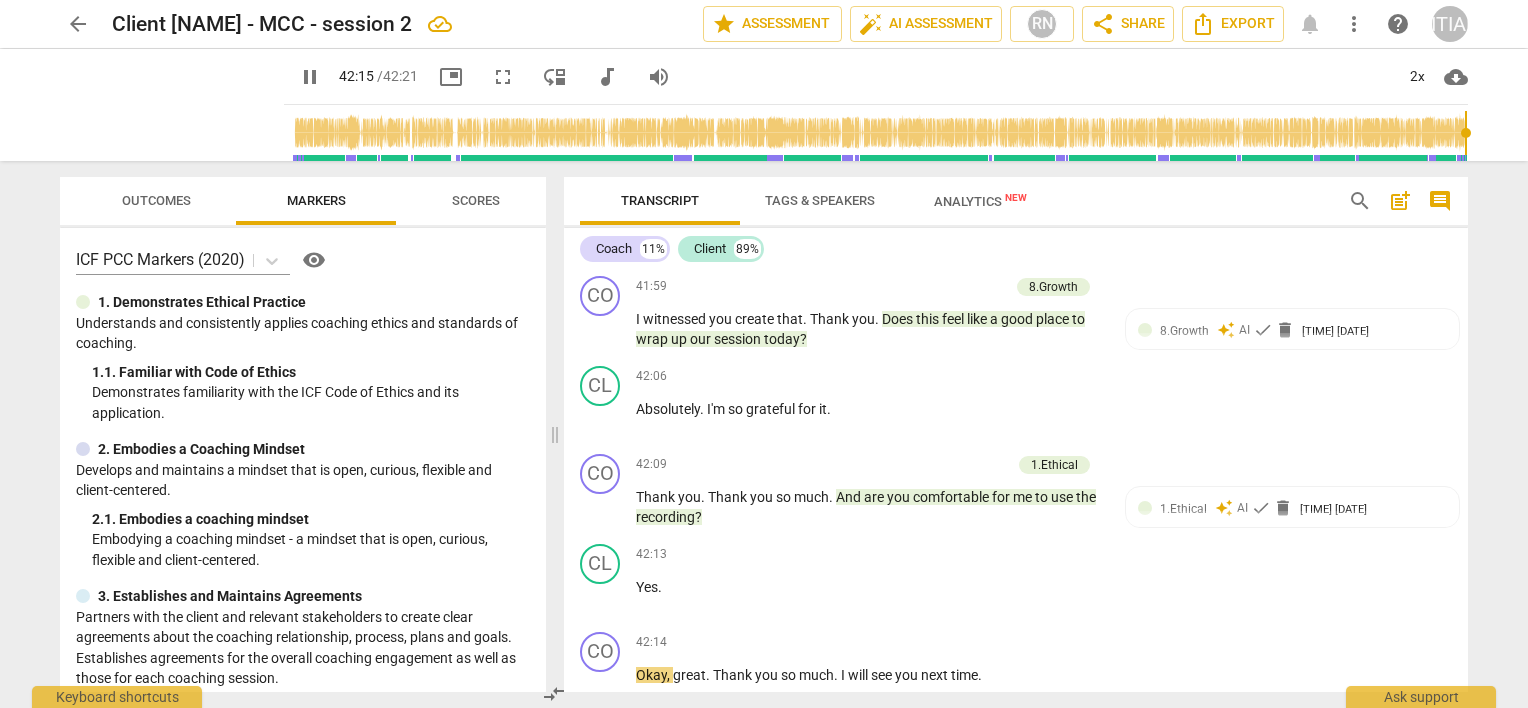 scroll, scrollTop: 11128, scrollLeft: 0, axis: vertical 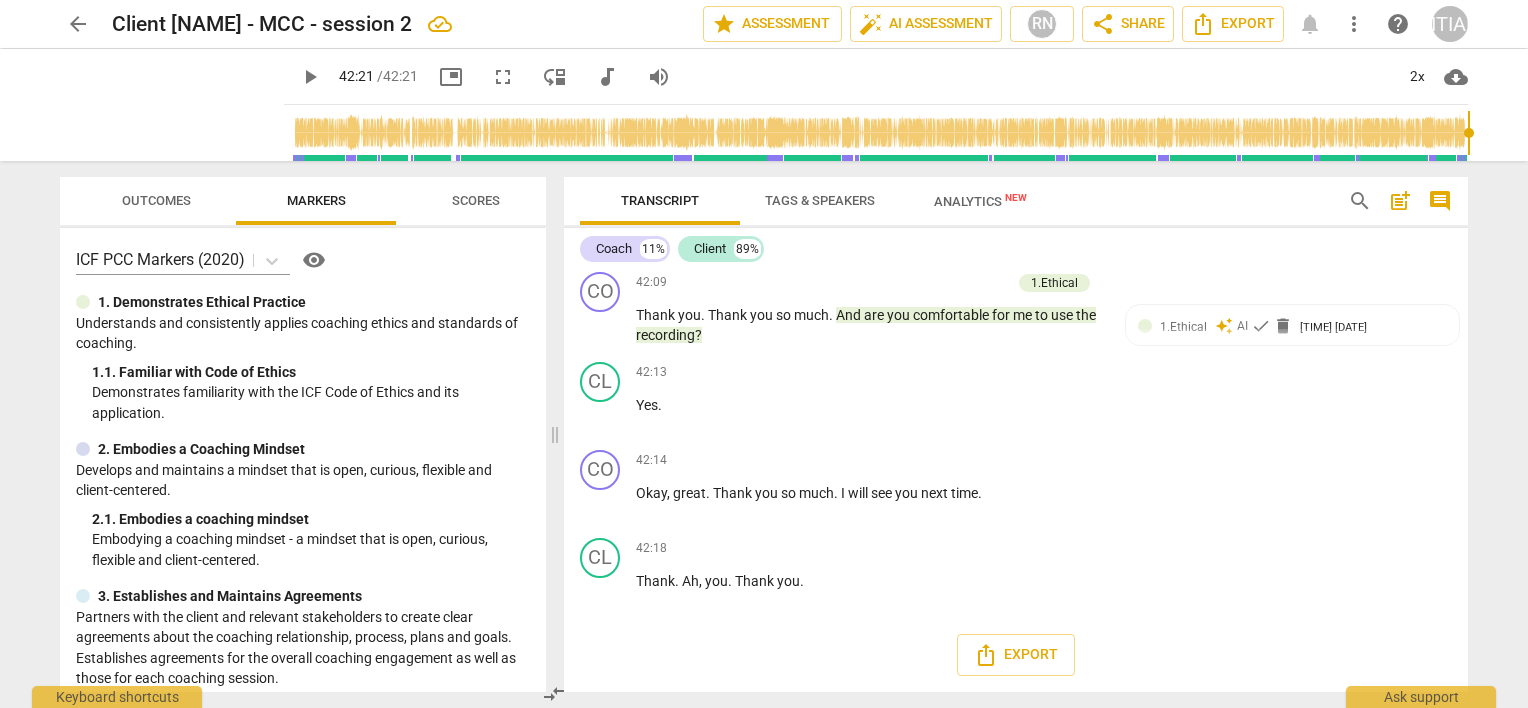 type on "2541" 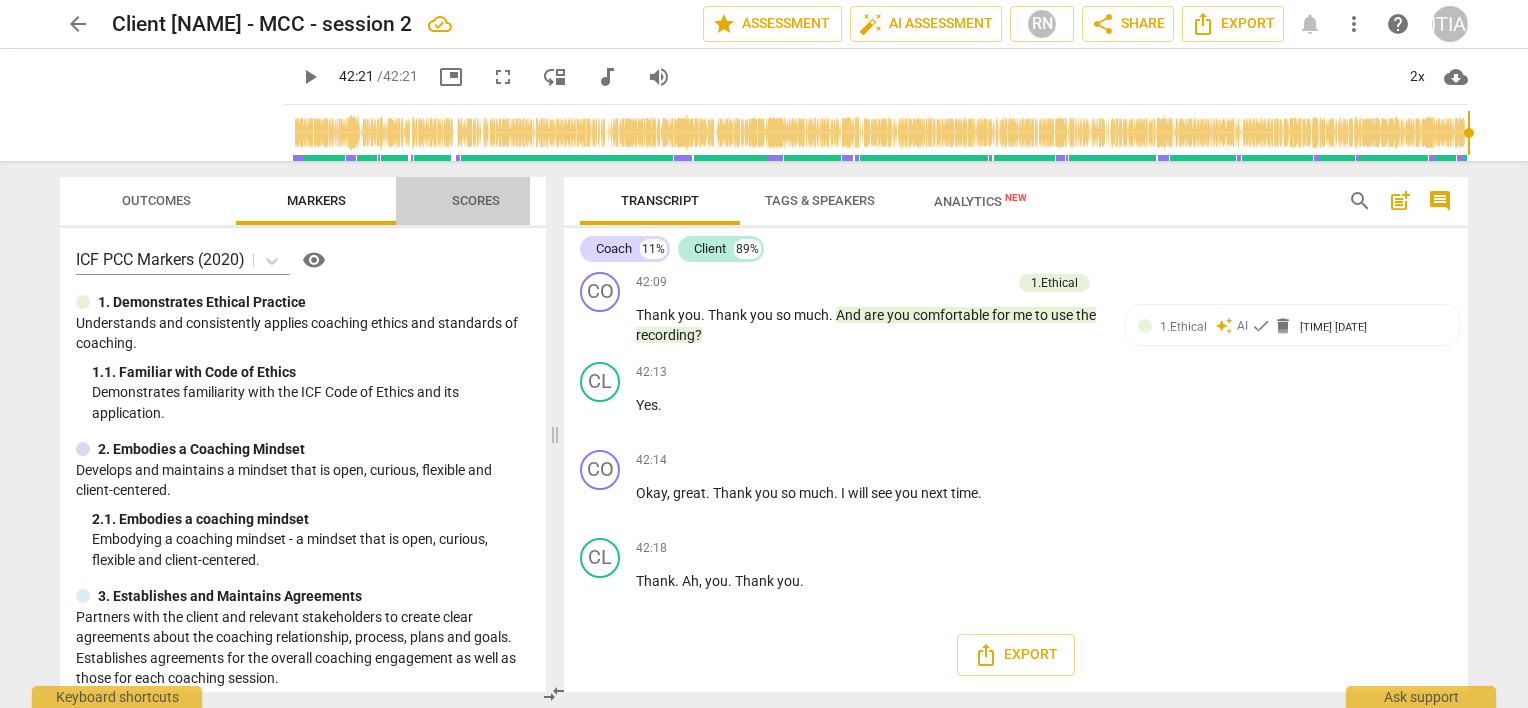 click on "Scores" at bounding box center (476, 200) 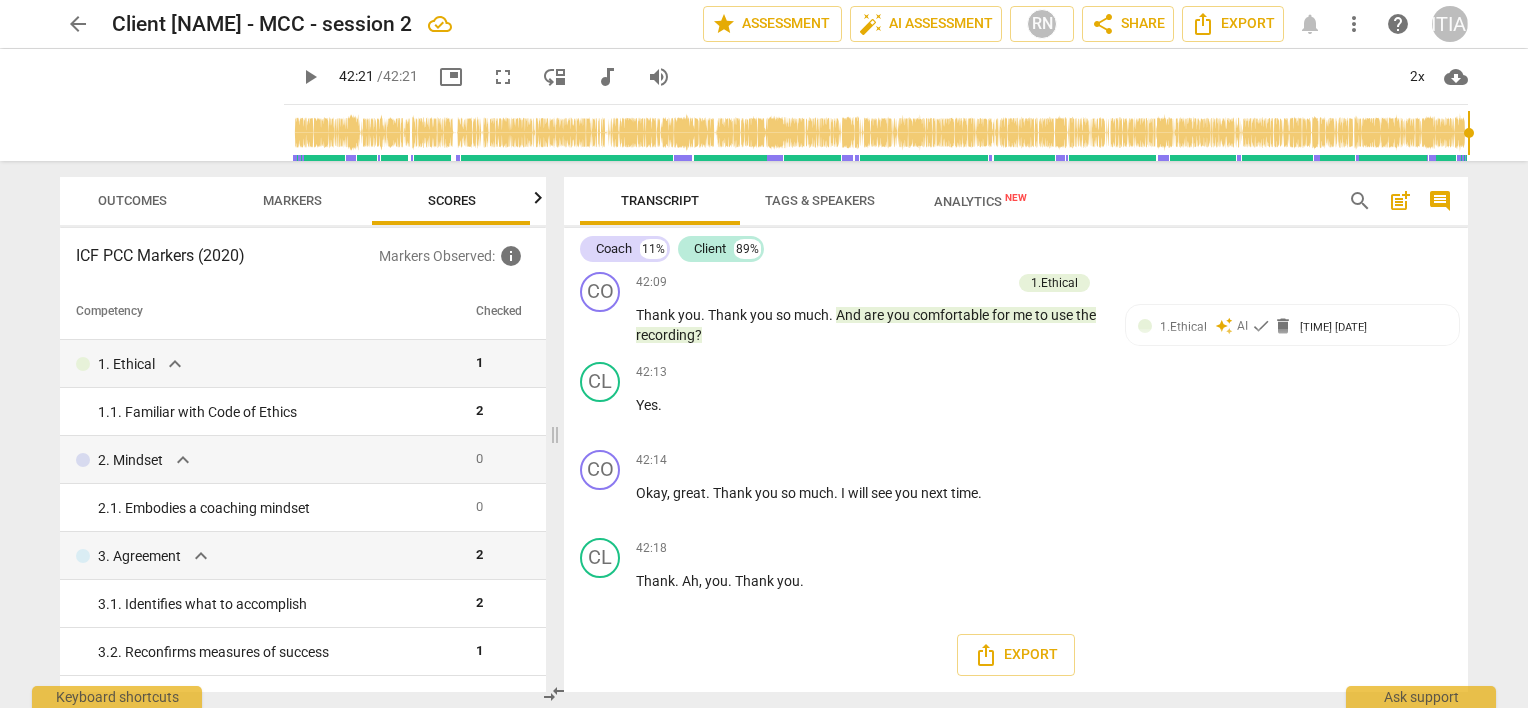 scroll, scrollTop: 0, scrollLeft: 25, axis: horizontal 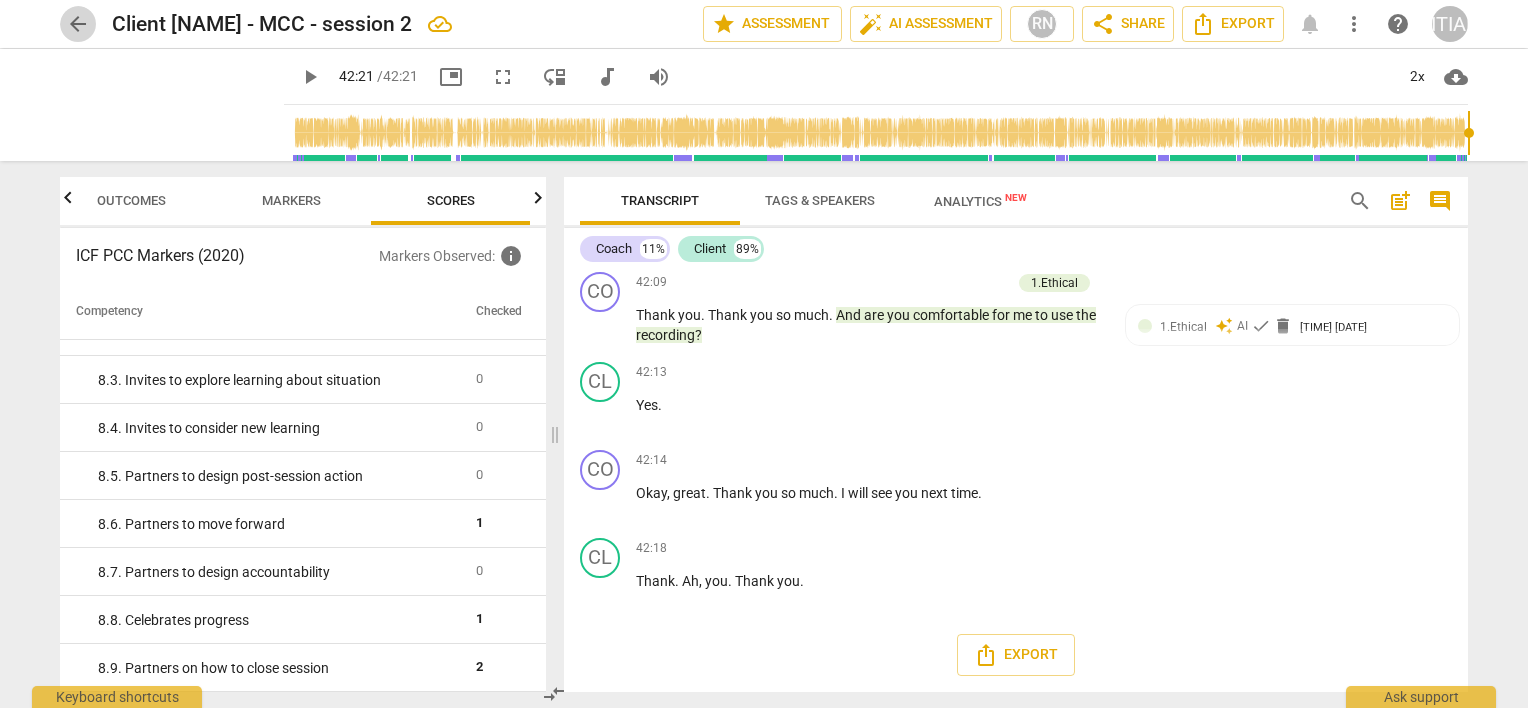 click on "arrow_back" at bounding box center [78, 24] 